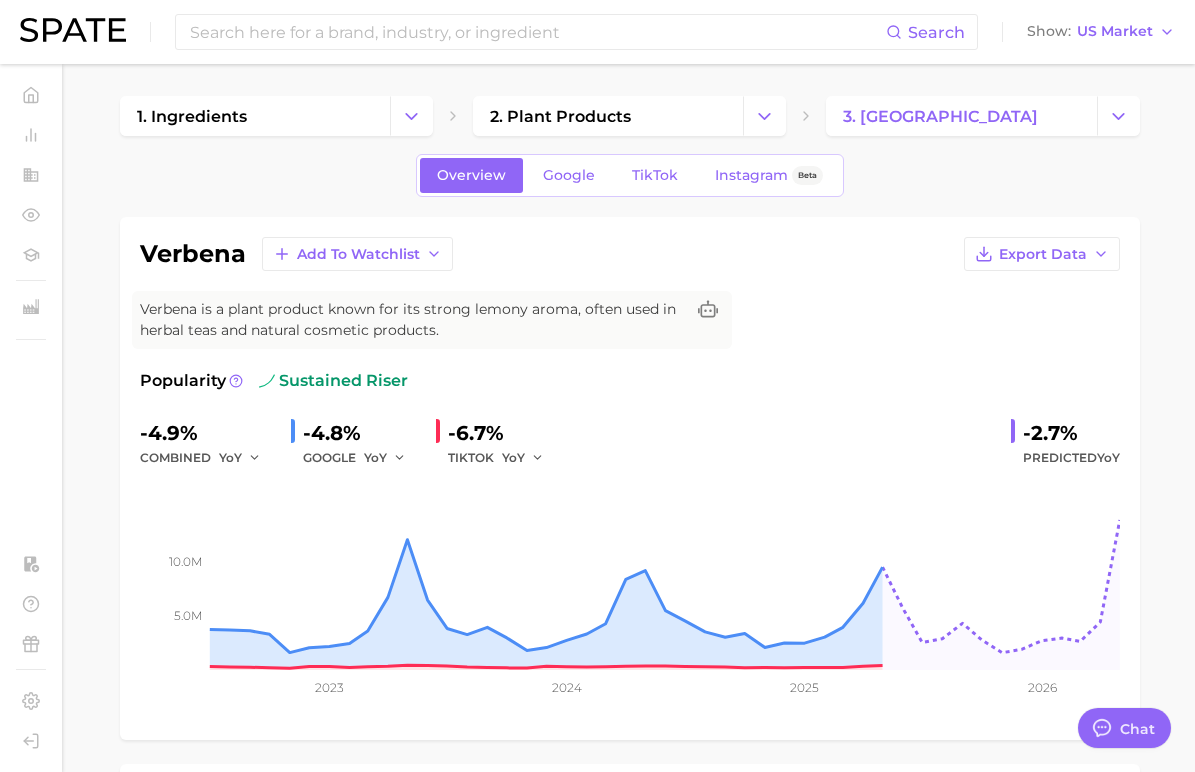scroll, scrollTop: 959, scrollLeft: 0, axis: vertical 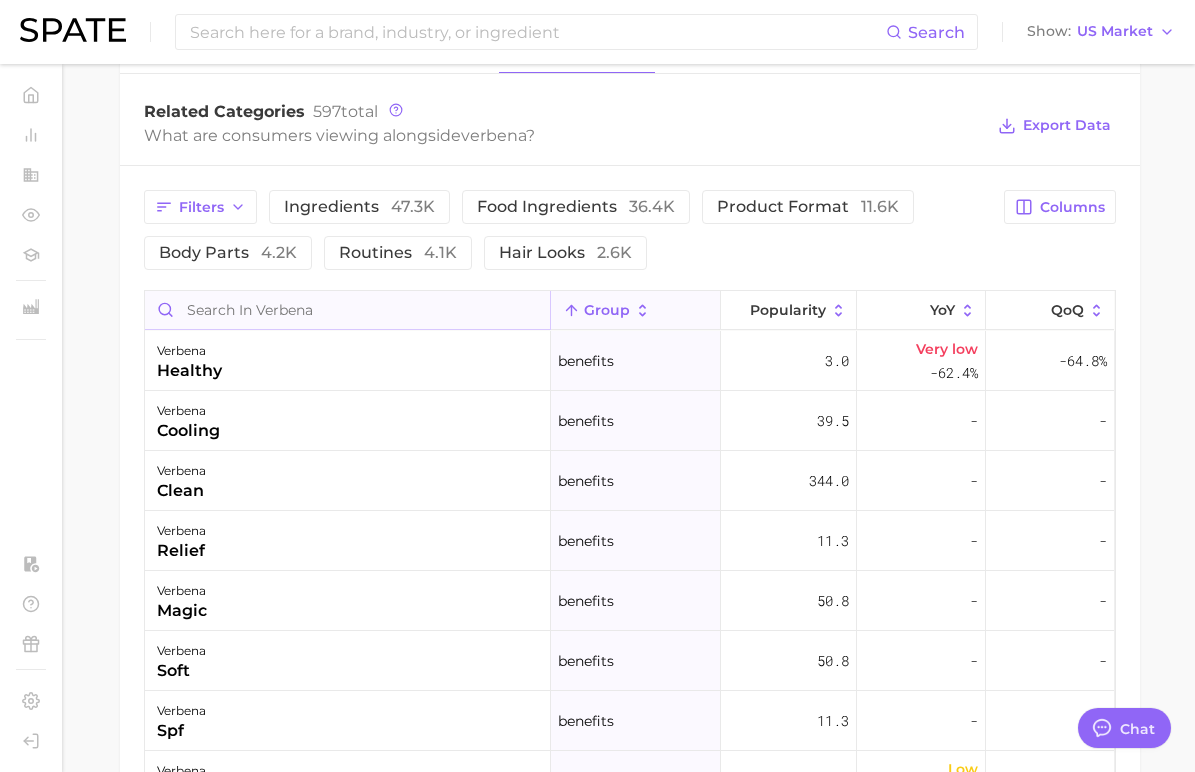 click at bounding box center [347, 310] 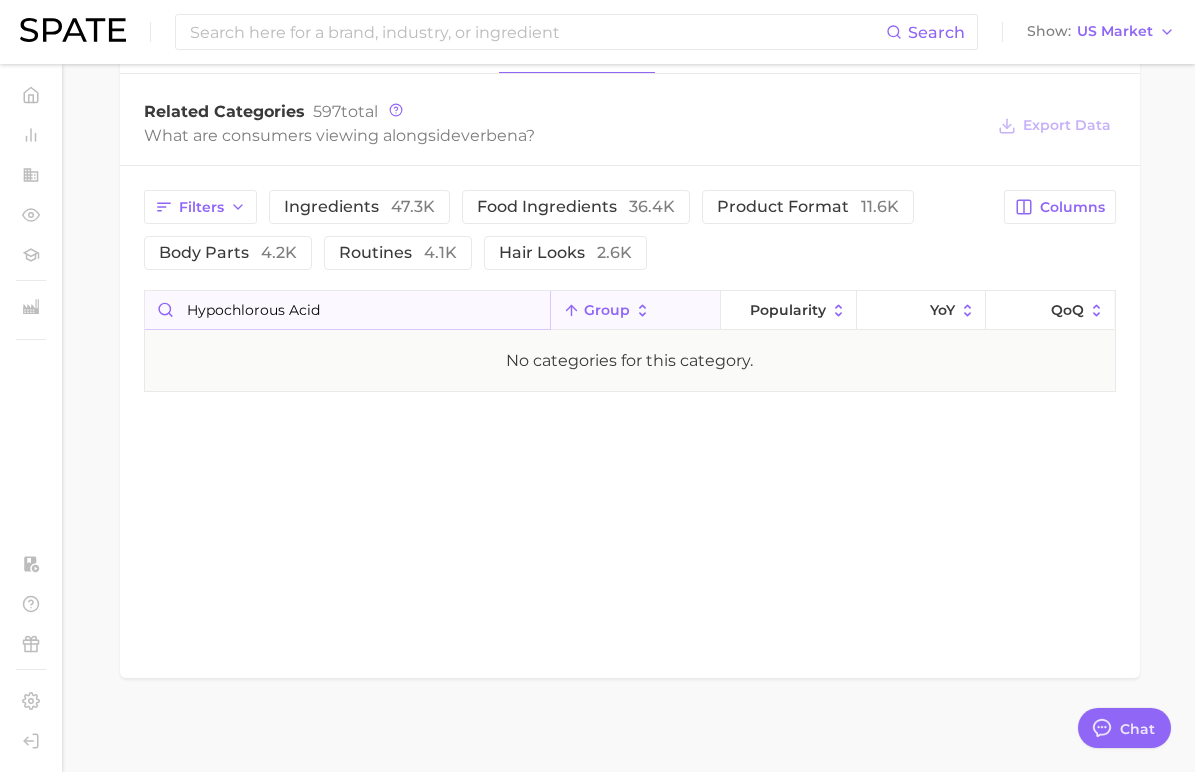 type 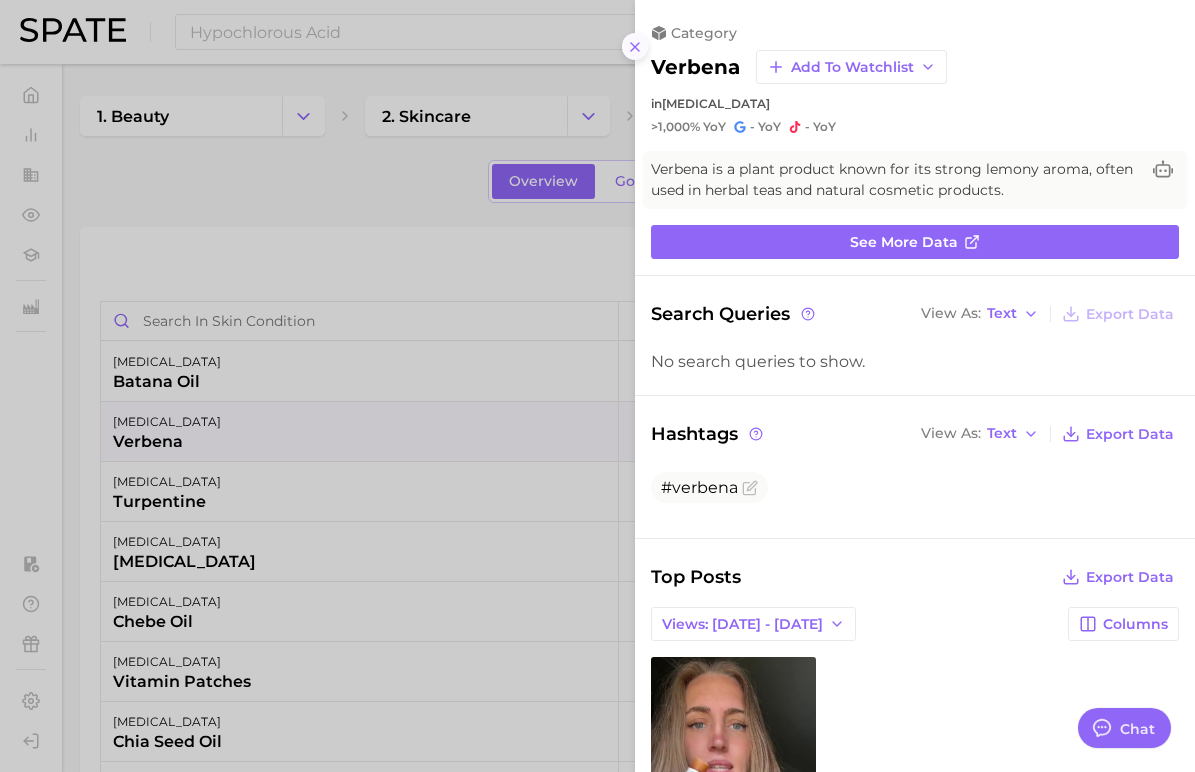 scroll, scrollTop: 0, scrollLeft: 0, axis: both 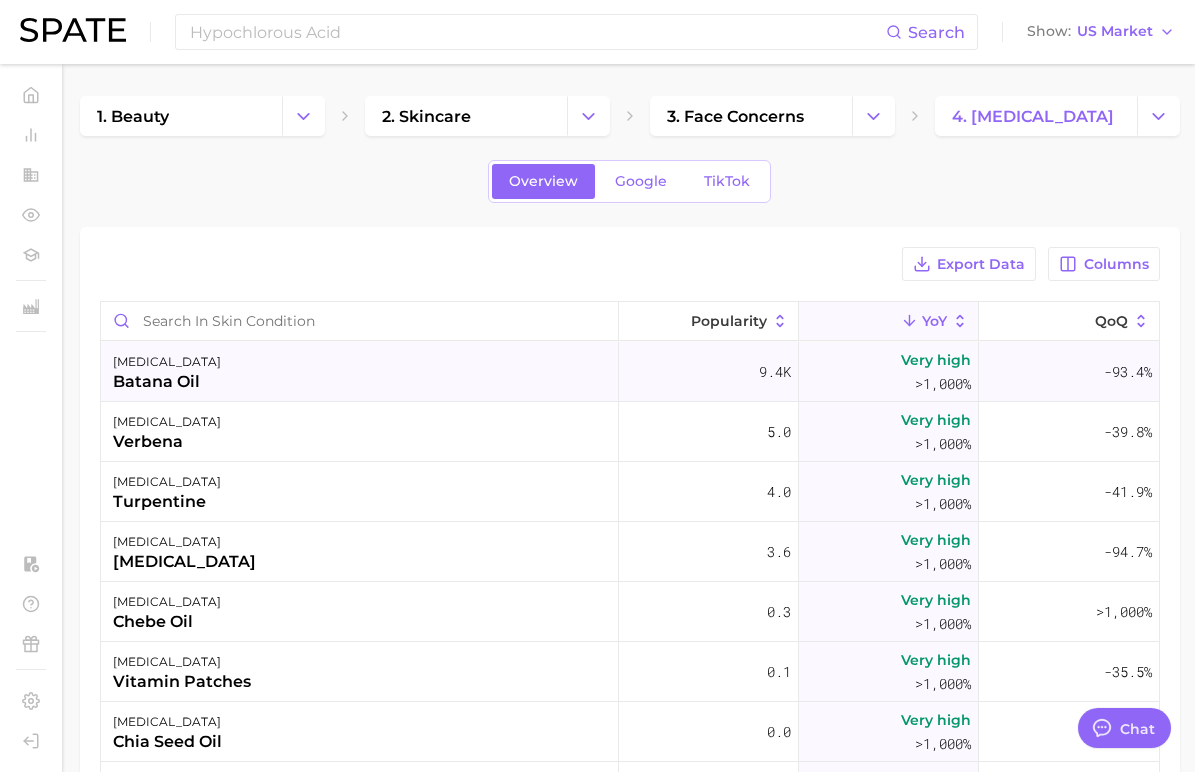 click on "[MEDICAL_DATA] batana oil" at bounding box center (360, 372) 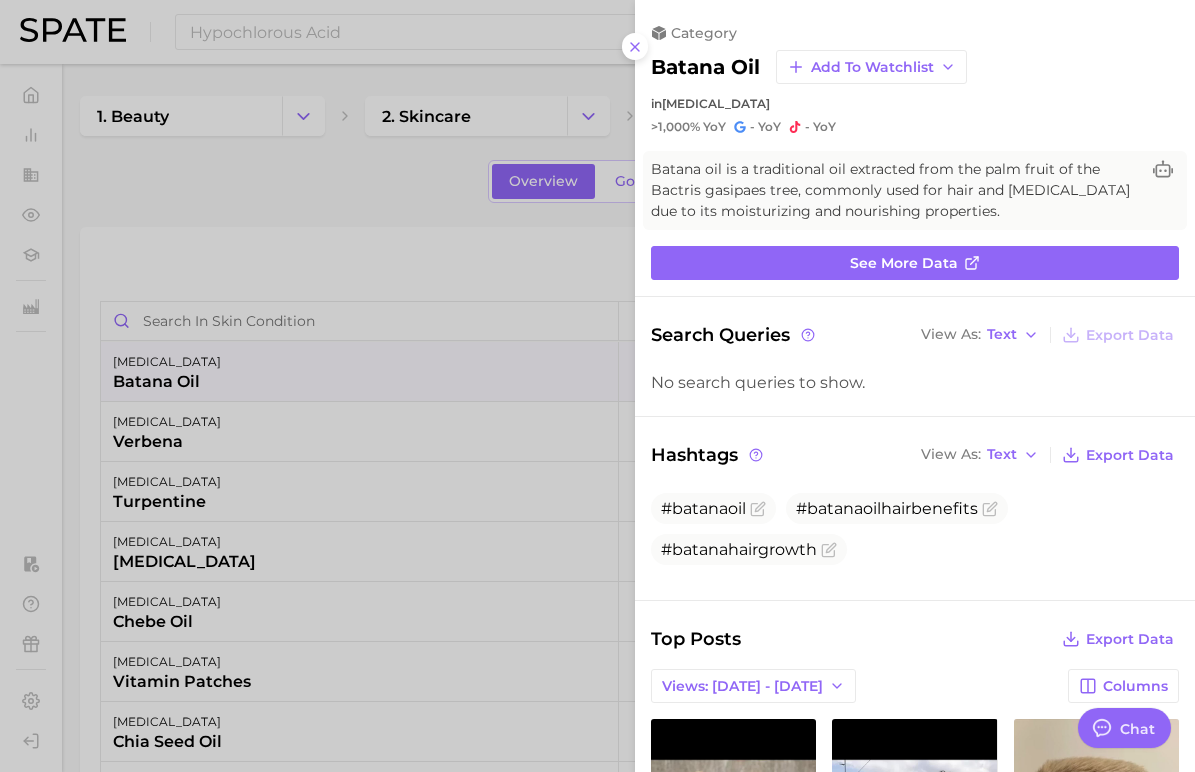 scroll, scrollTop: 0, scrollLeft: 0, axis: both 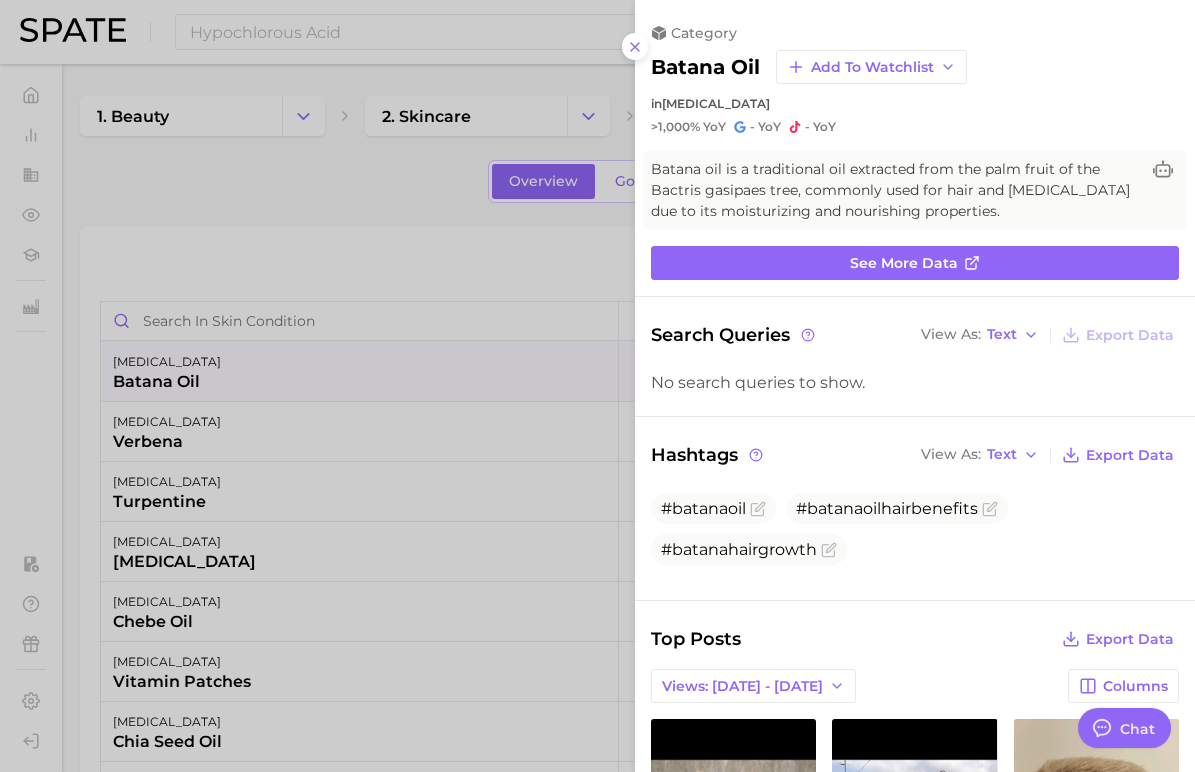 click at bounding box center (597, 386) 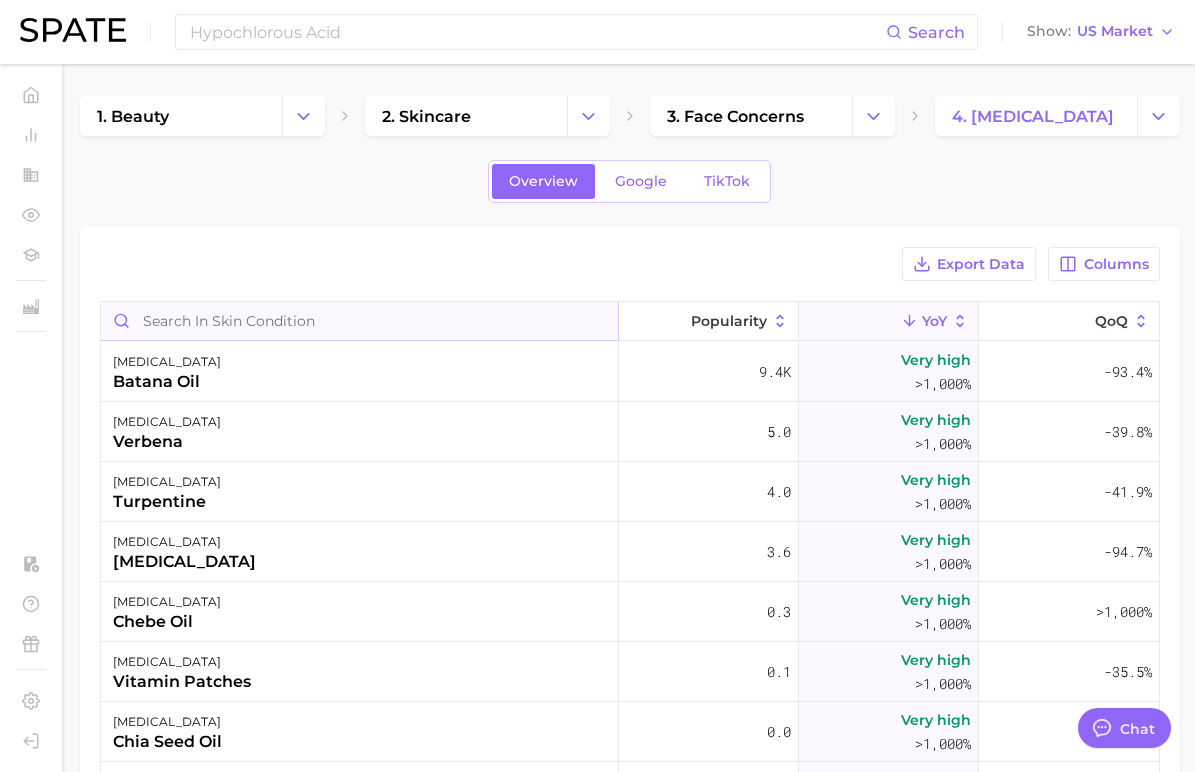 click at bounding box center [359, 321] 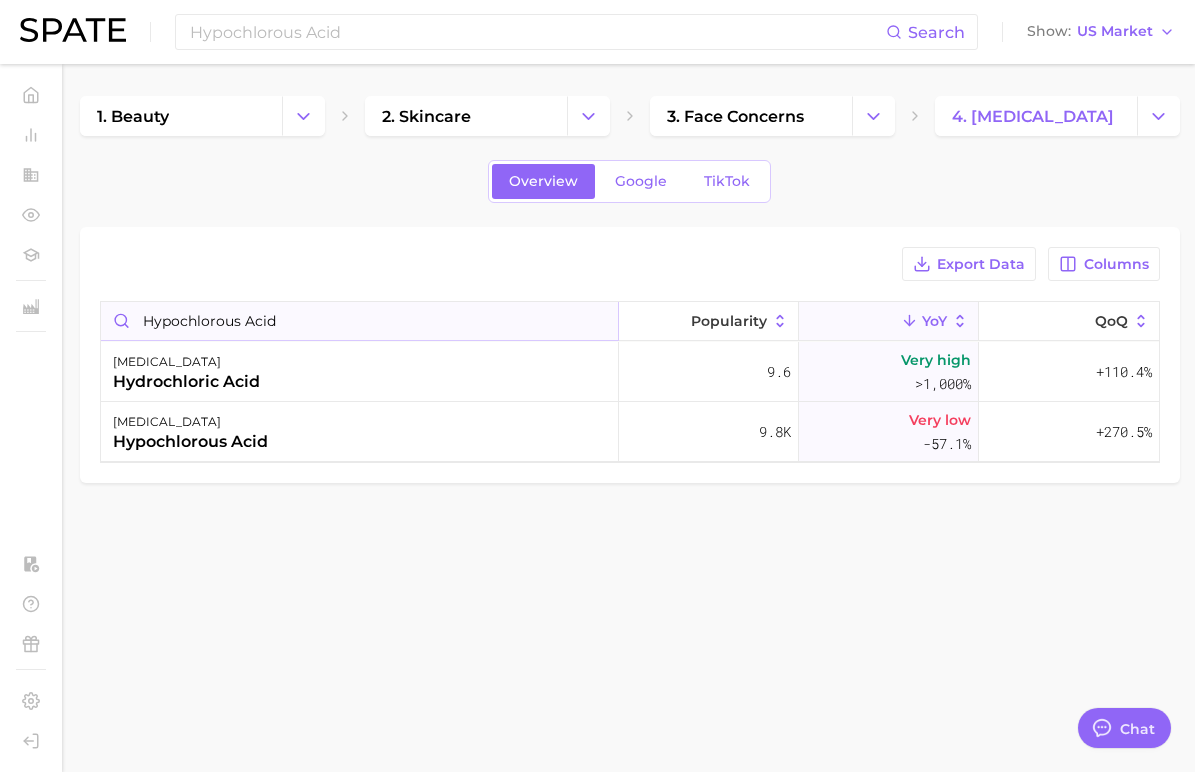 click on "Hypochlorous Acid" at bounding box center (359, 321) 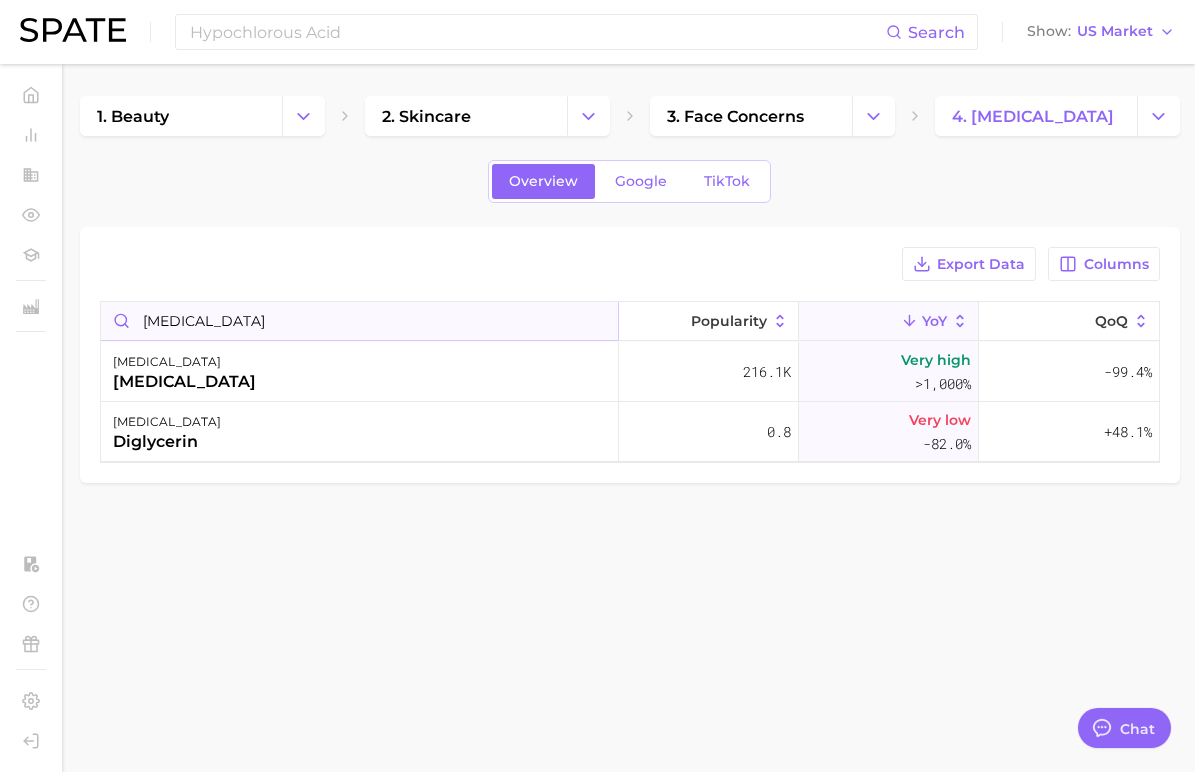 click on "[MEDICAL_DATA]" at bounding box center (359, 321) 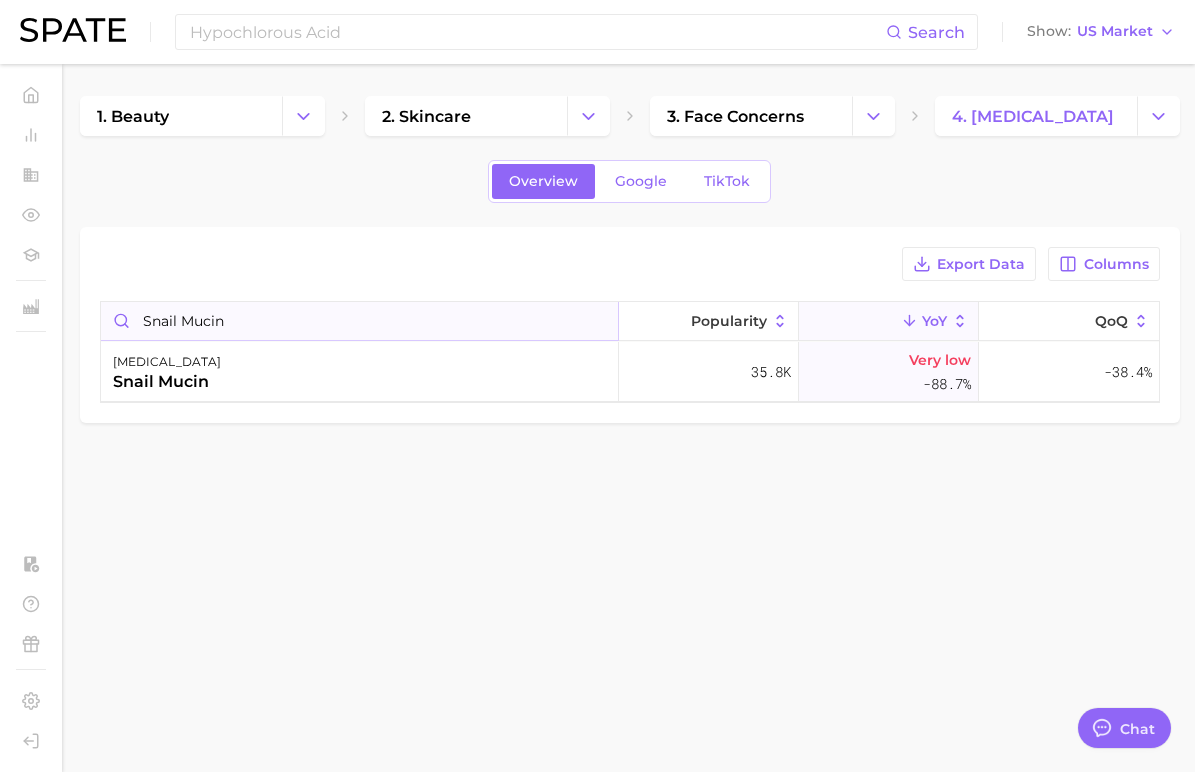 click on "Snail Mucin" at bounding box center [359, 321] 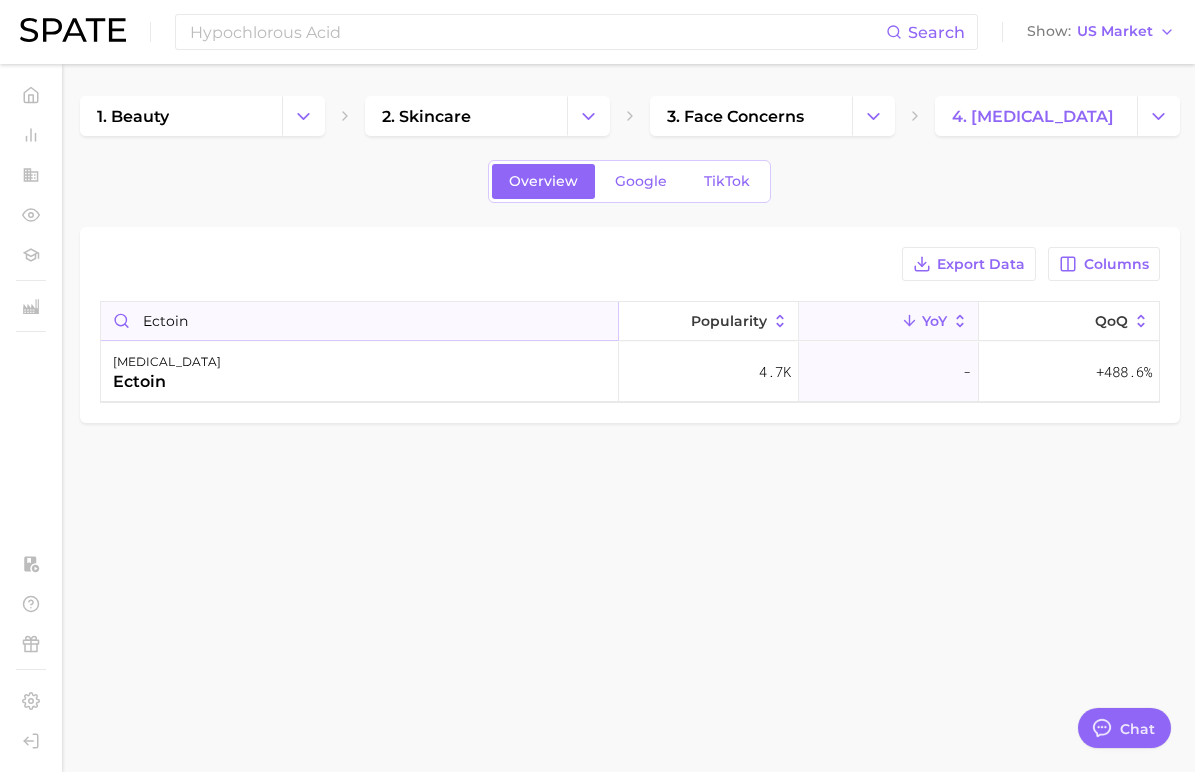 click on "Ectoin" at bounding box center (359, 321) 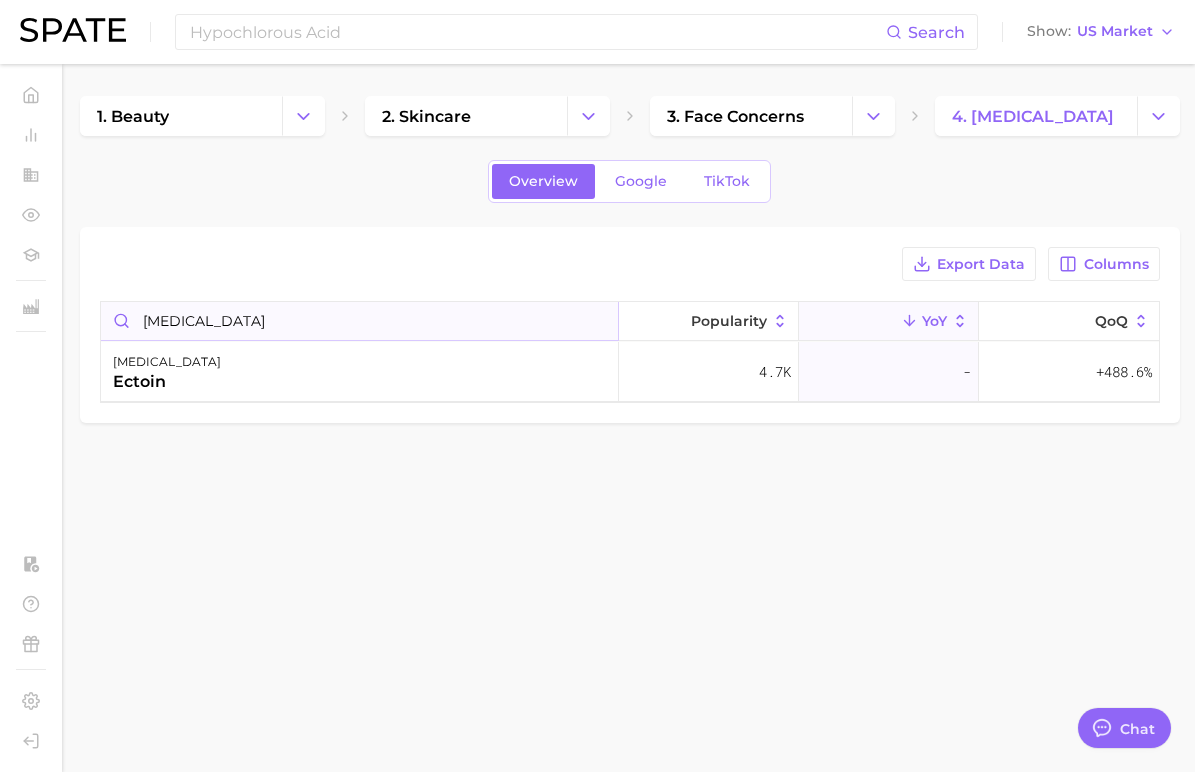 type on "[MEDICAL_DATA]" 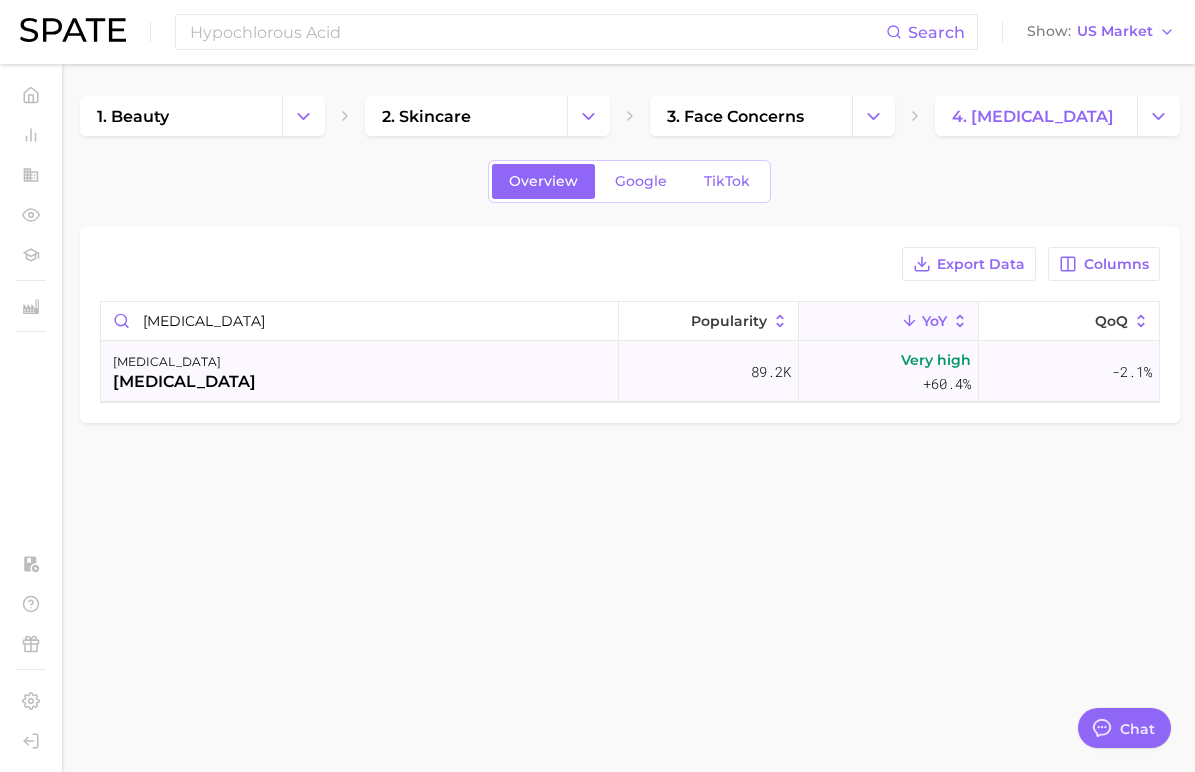 drag, startPoint x: 259, startPoint y: 385, endPoint x: 121, endPoint y: 377, distance: 138.23169 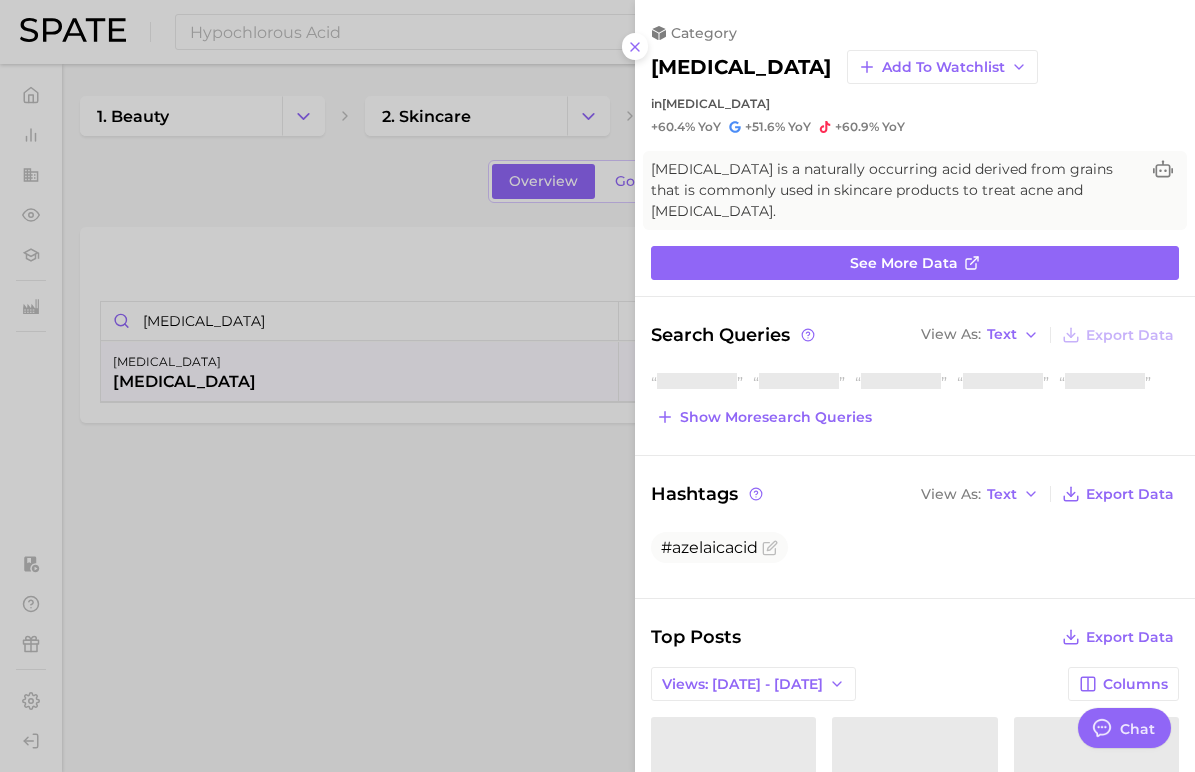 click at bounding box center (597, 386) 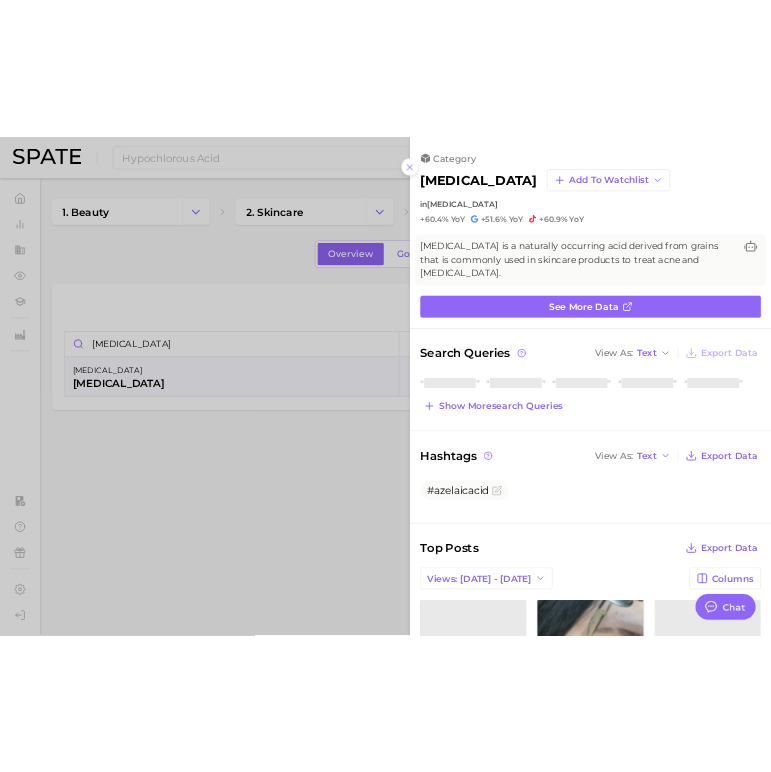 scroll, scrollTop: 0, scrollLeft: 0, axis: both 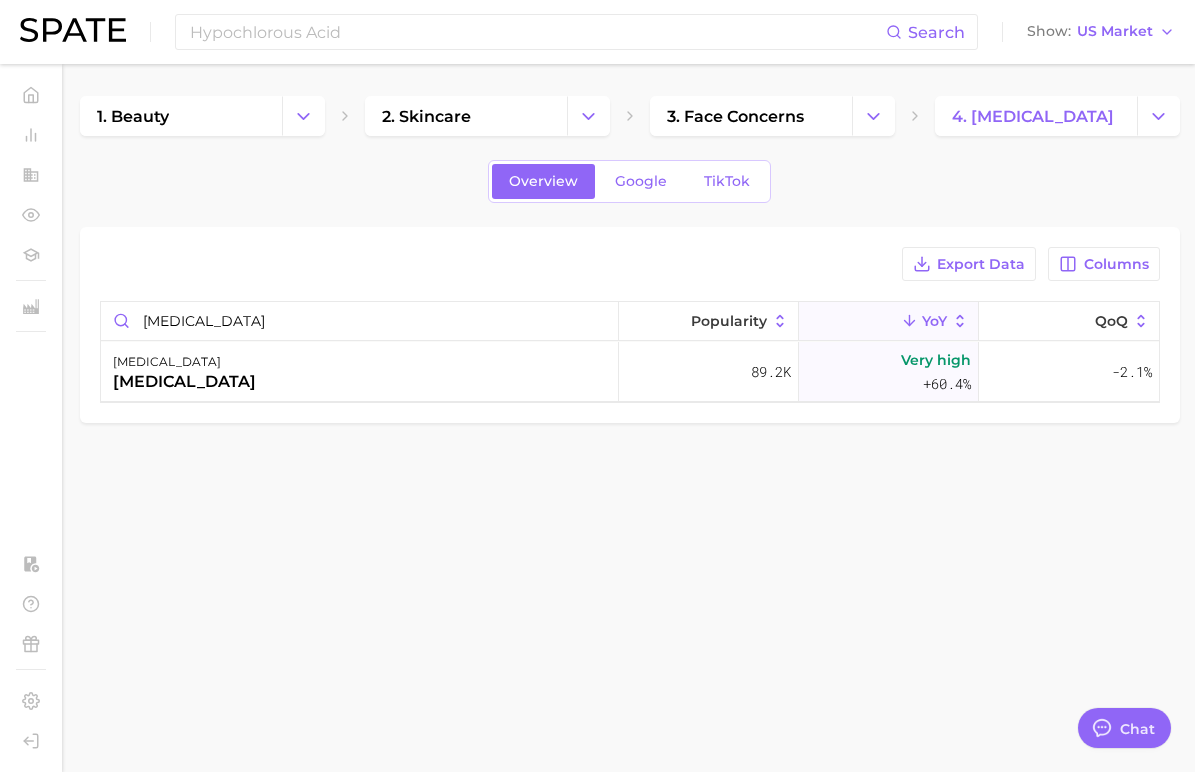 type on "x" 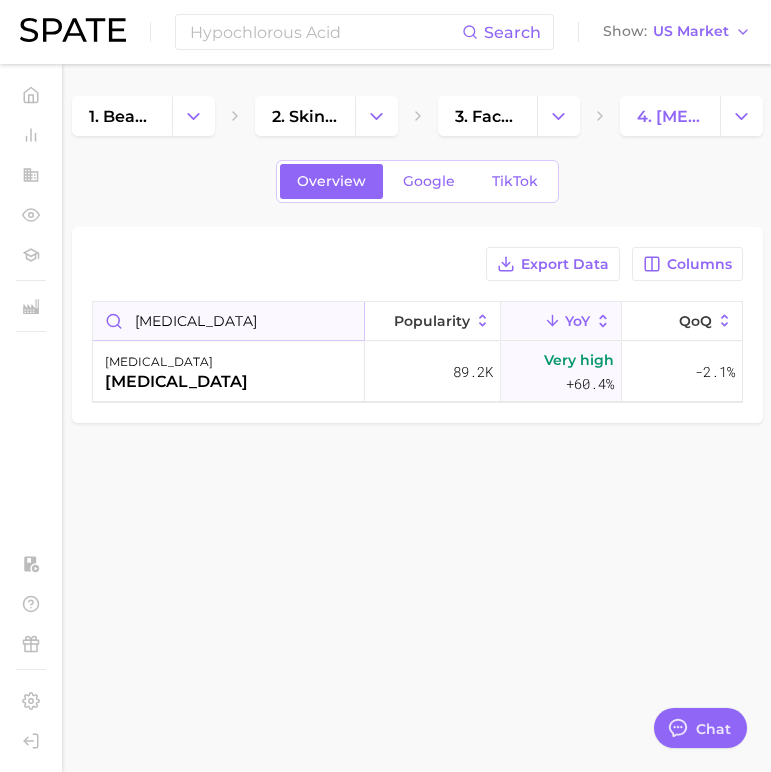 click on "[MEDICAL_DATA]" at bounding box center [228, 321] 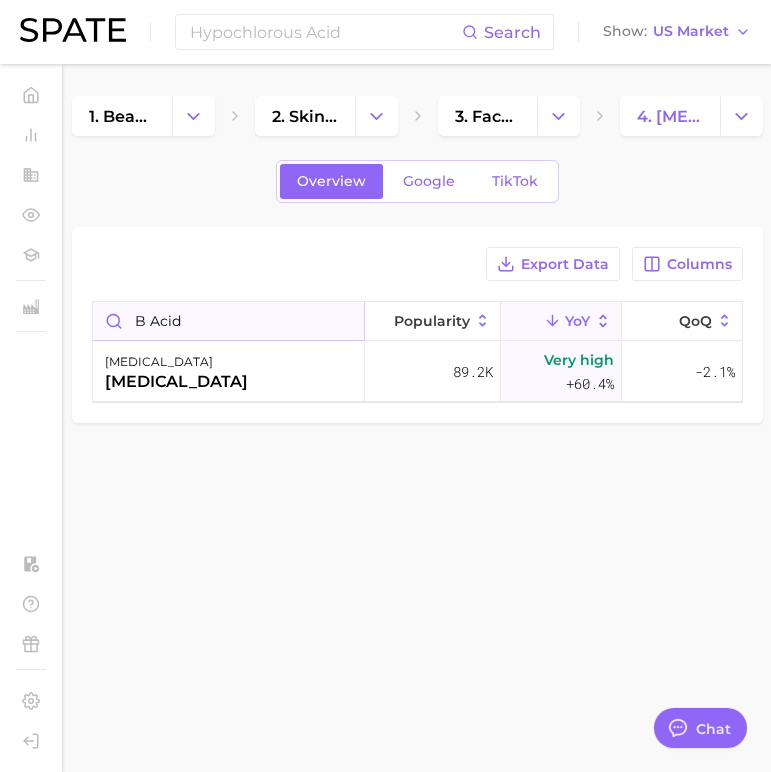 click on "B Acid" at bounding box center (228, 321) 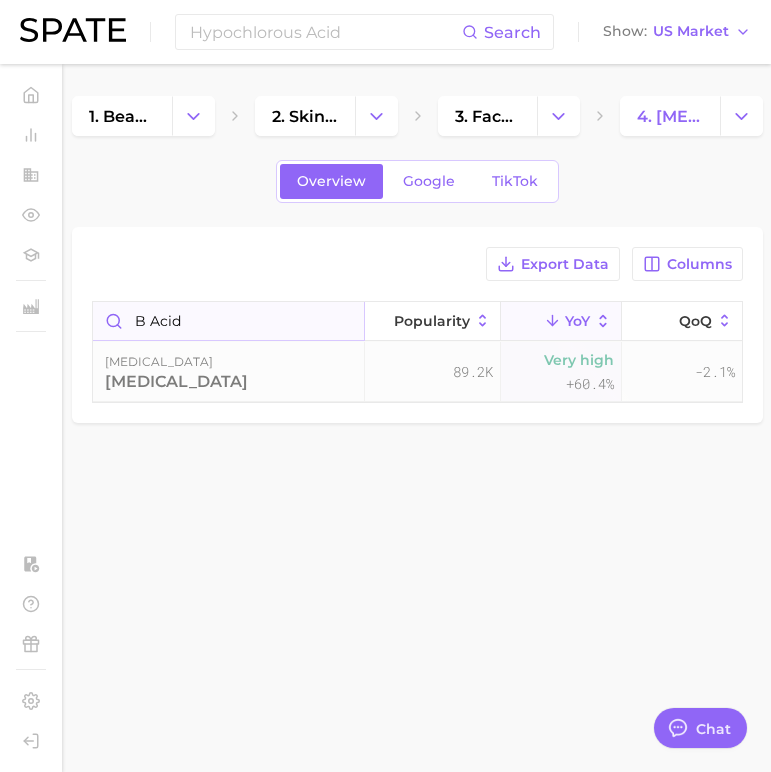 click on "B Acid" at bounding box center (228, 321) 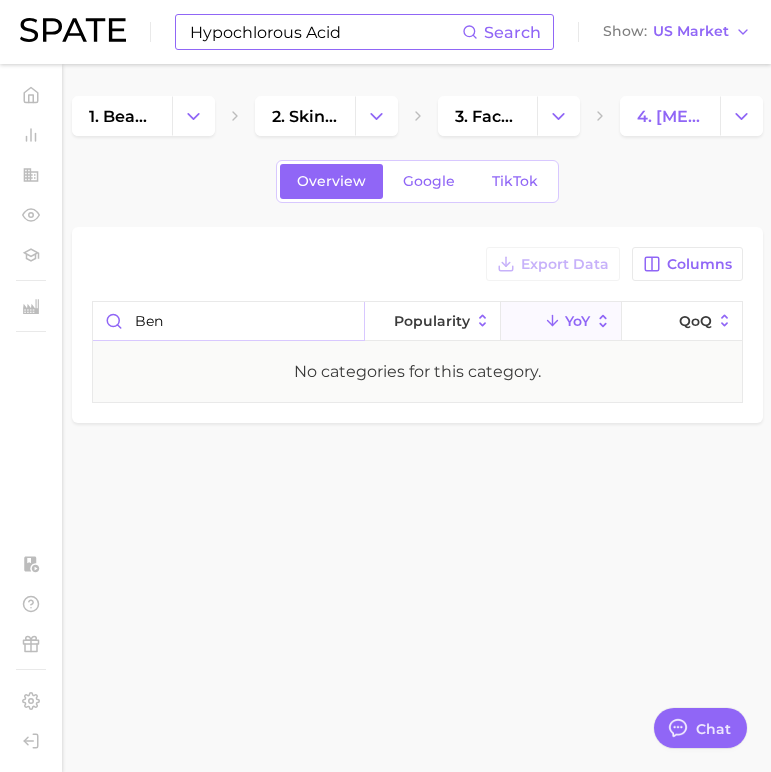 type on "Ben" 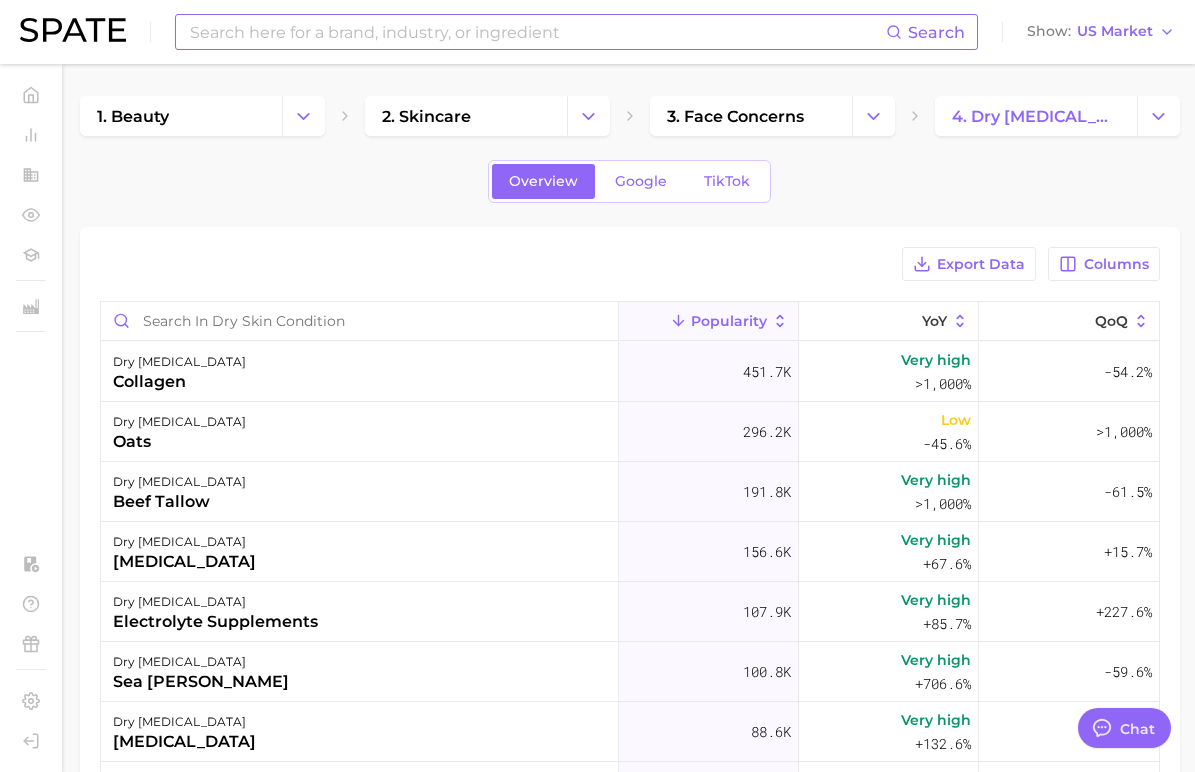 scroll, scrollTop: 0, scrollLeft: 0, axis: both 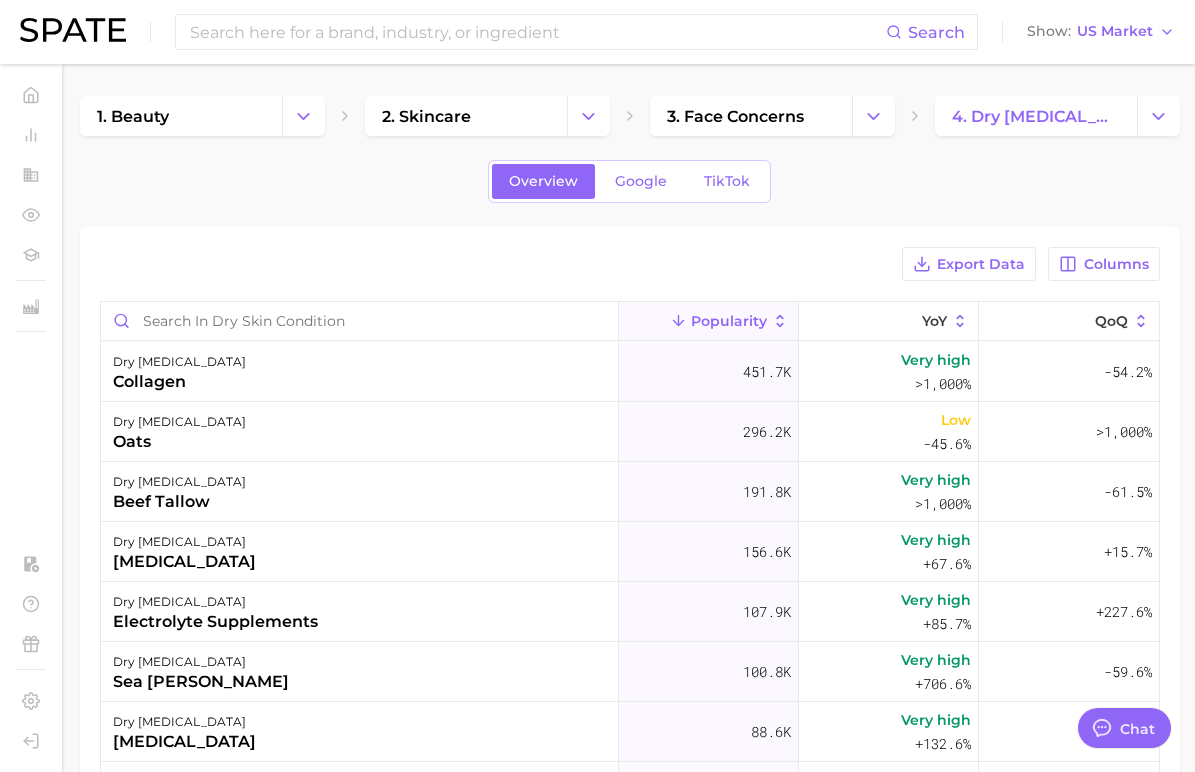 click on "Overview Google TikTok" at bounding box center (630, 181) 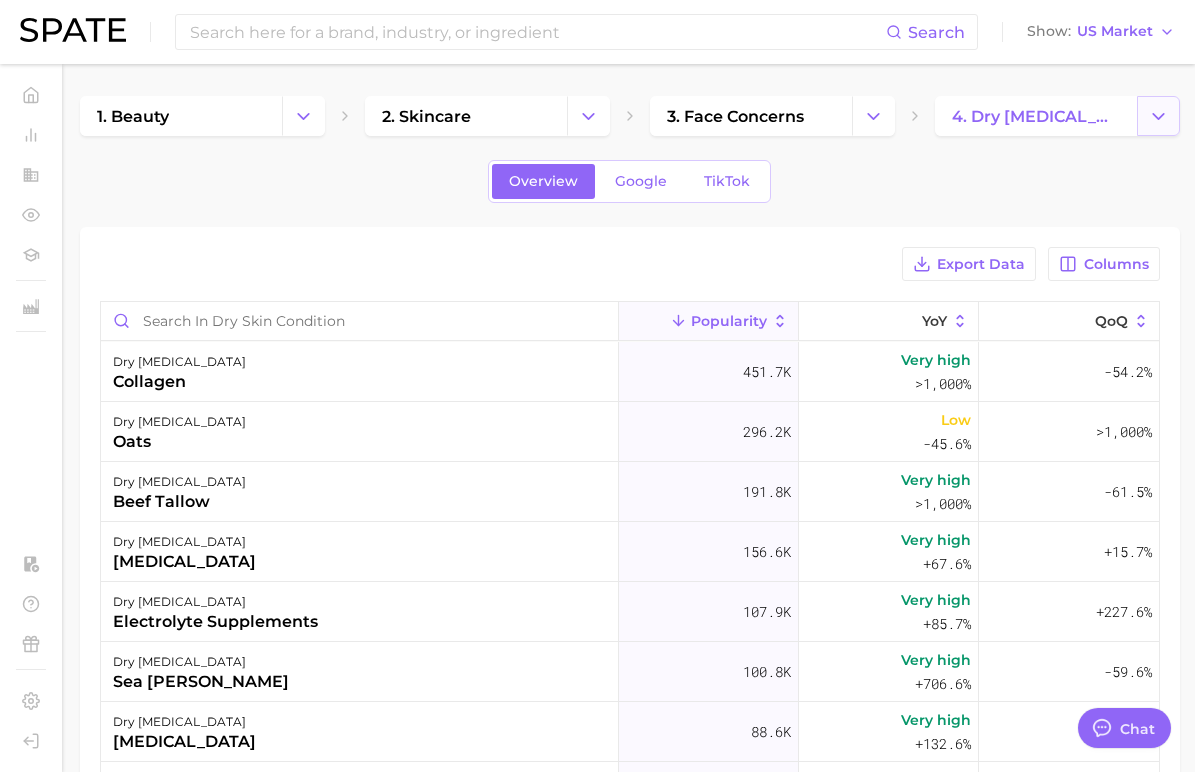 click 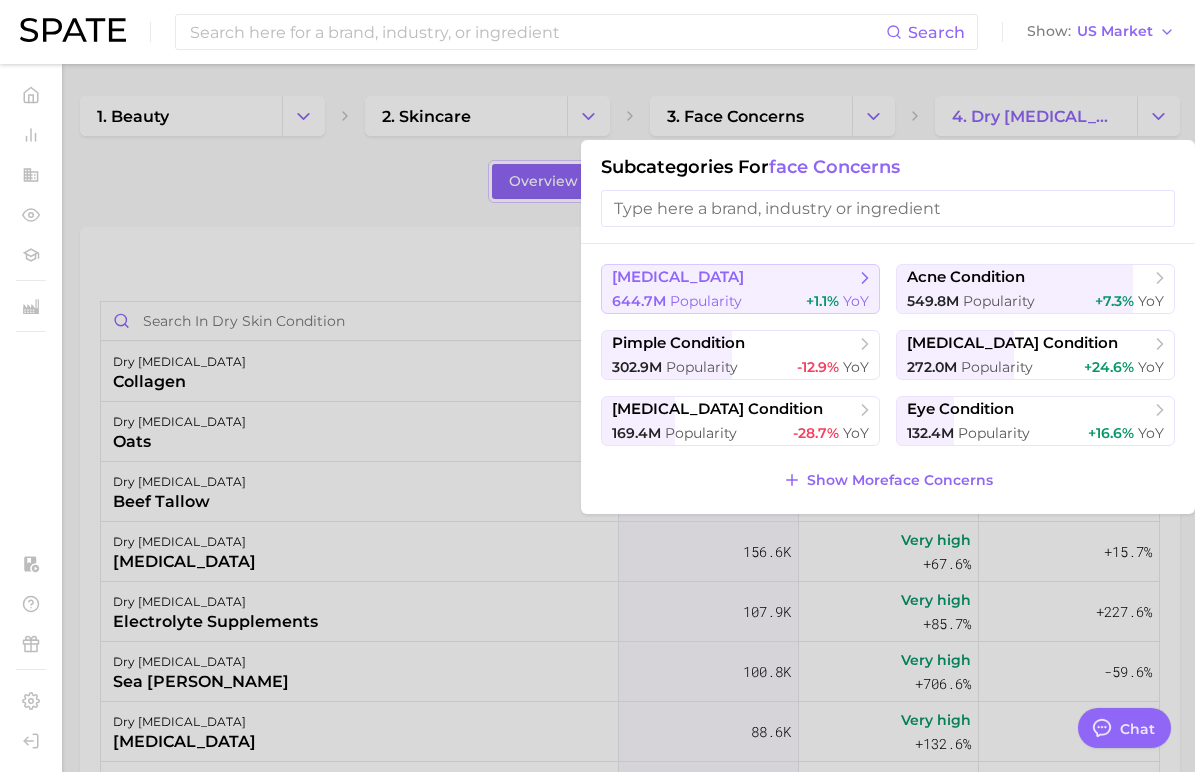 click on "[MEDICAL_DATA]" at bounding box center (678, 277) 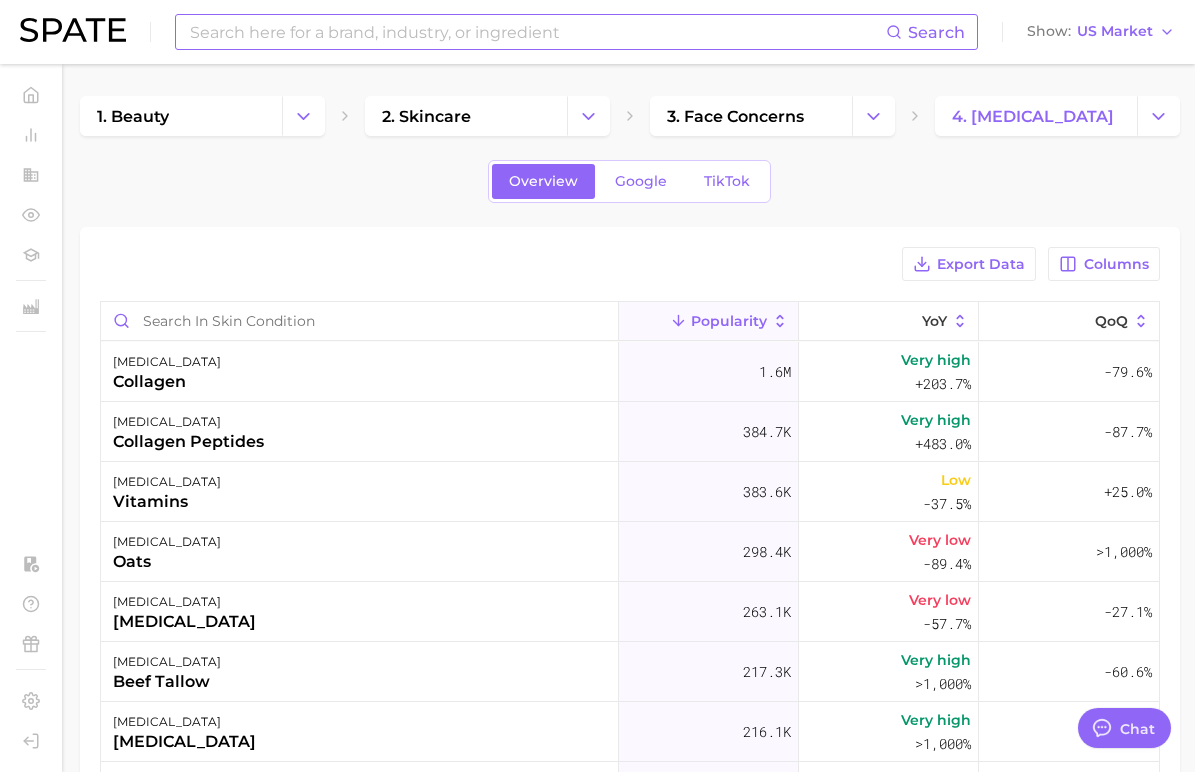 click at bounding box center [537, 32] 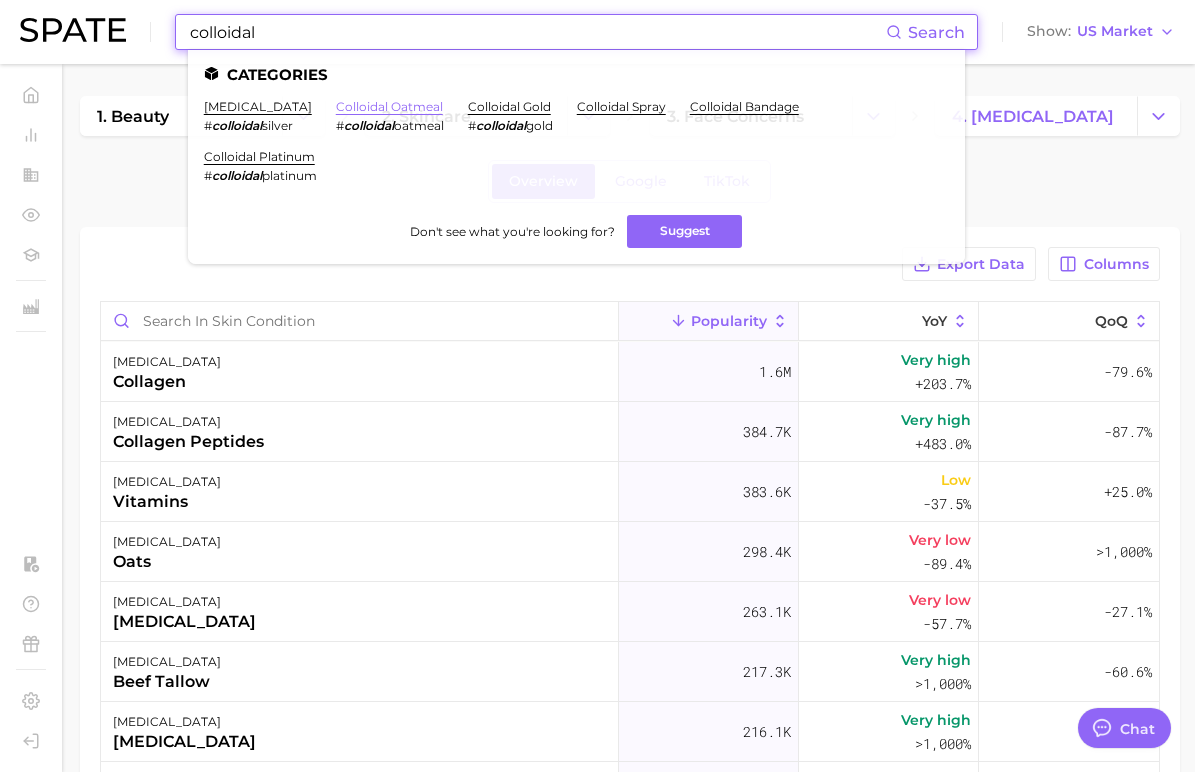 type on "colloidal" 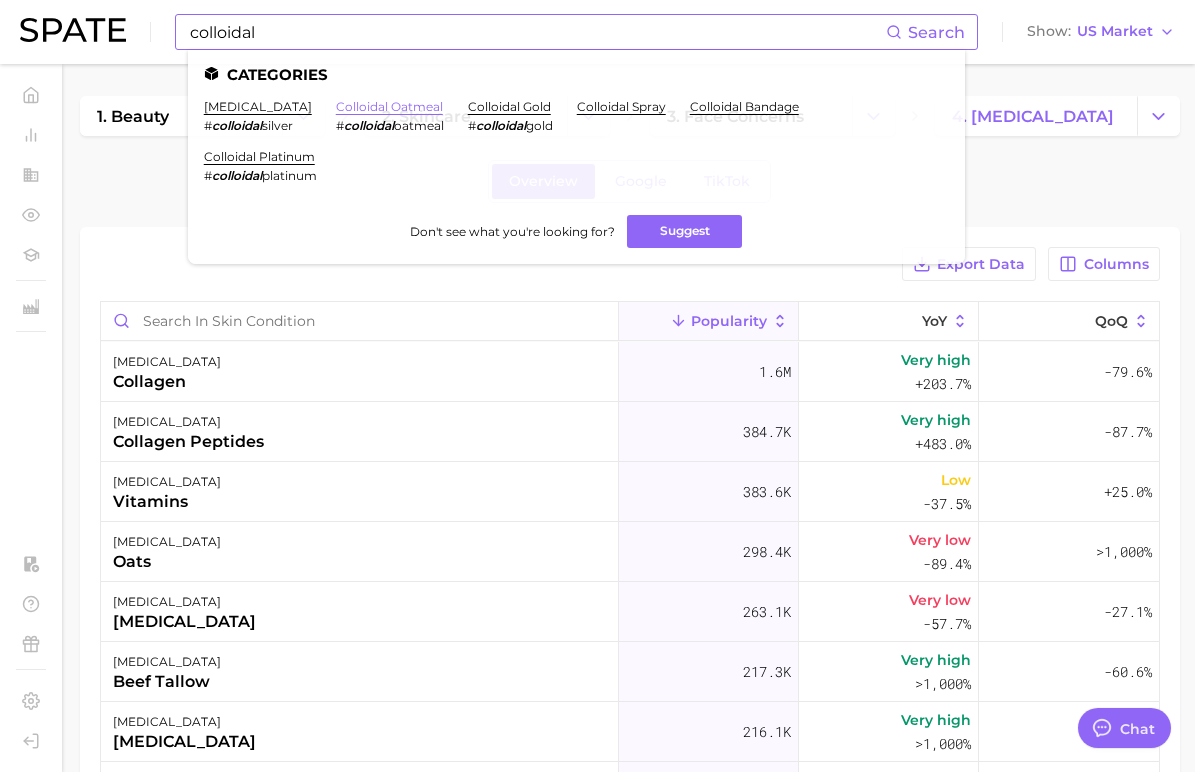 click on "colloidal oatmeal" at bounding box center [389, 106] 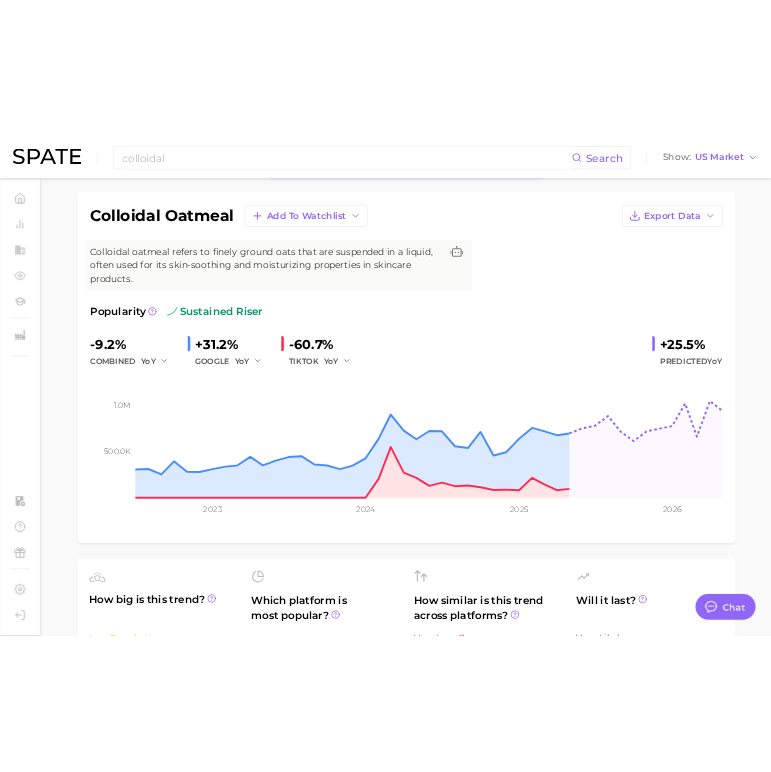 scroll, scrollTop: 0, scrollLeft: 0, axis: both 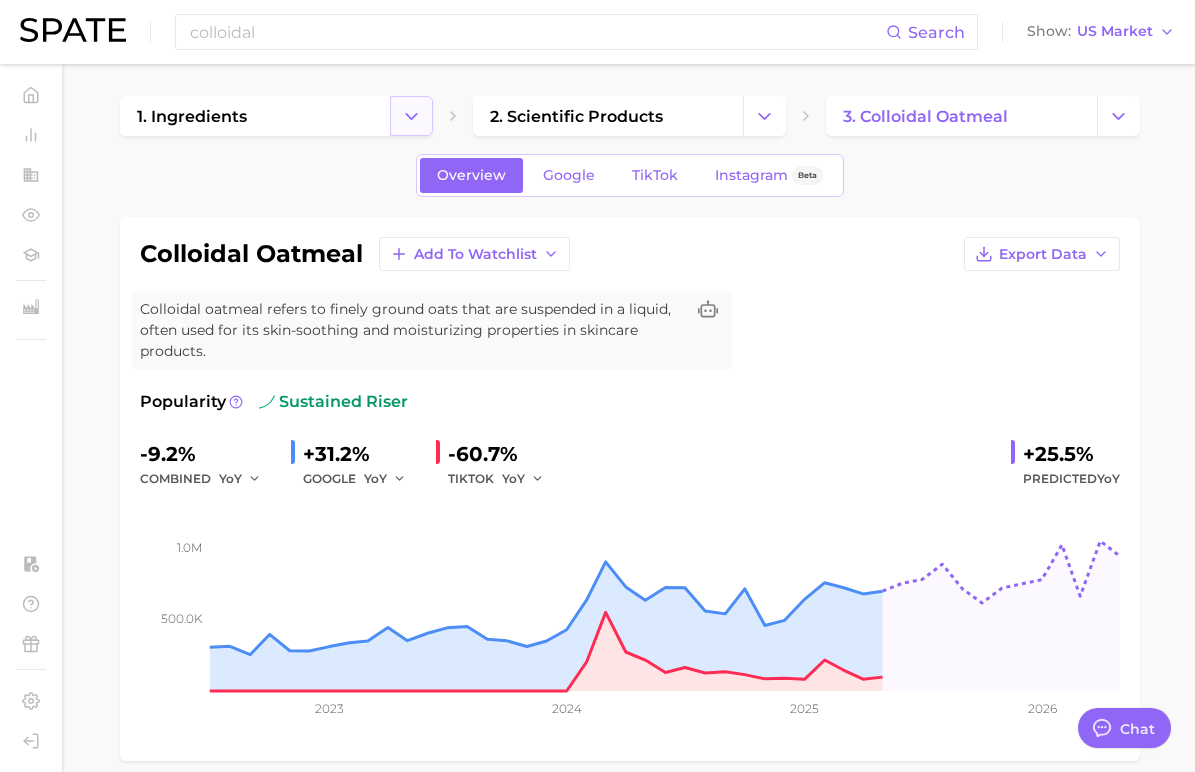 click at bounding box center [411, 116] 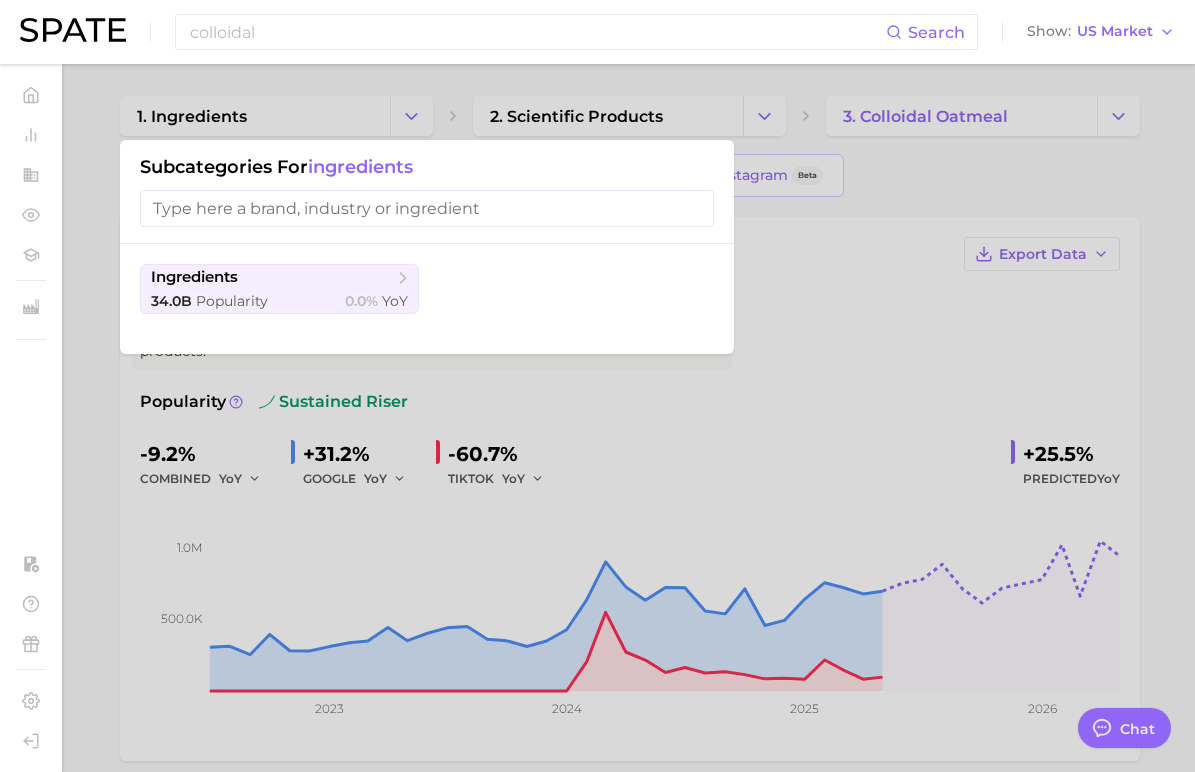 click at bounding box center [597, 386] 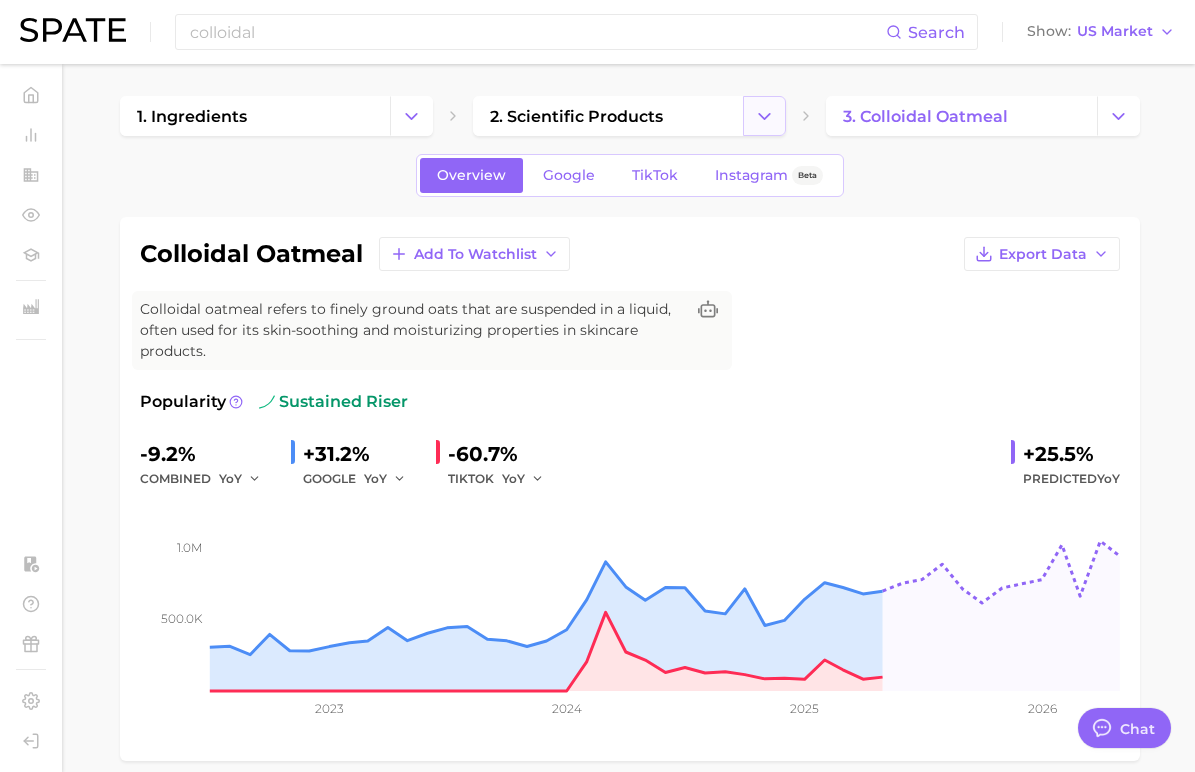 click 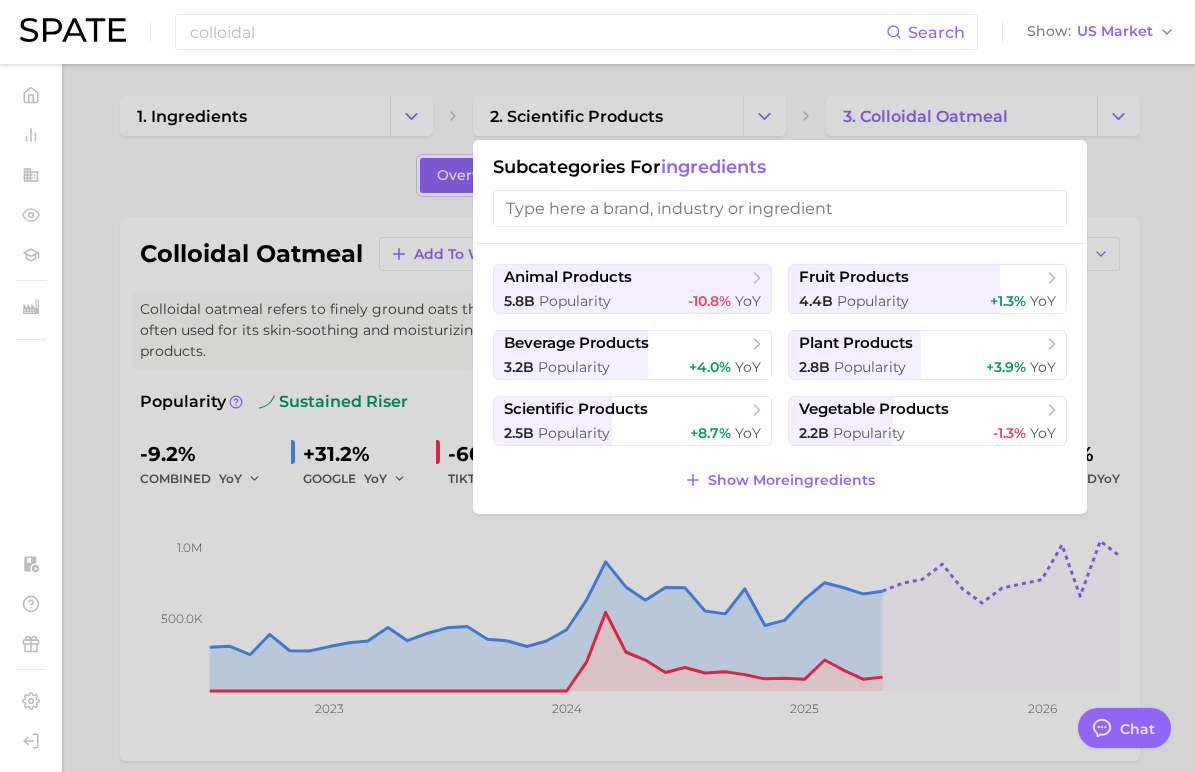 click at bounding box center (597, 386) 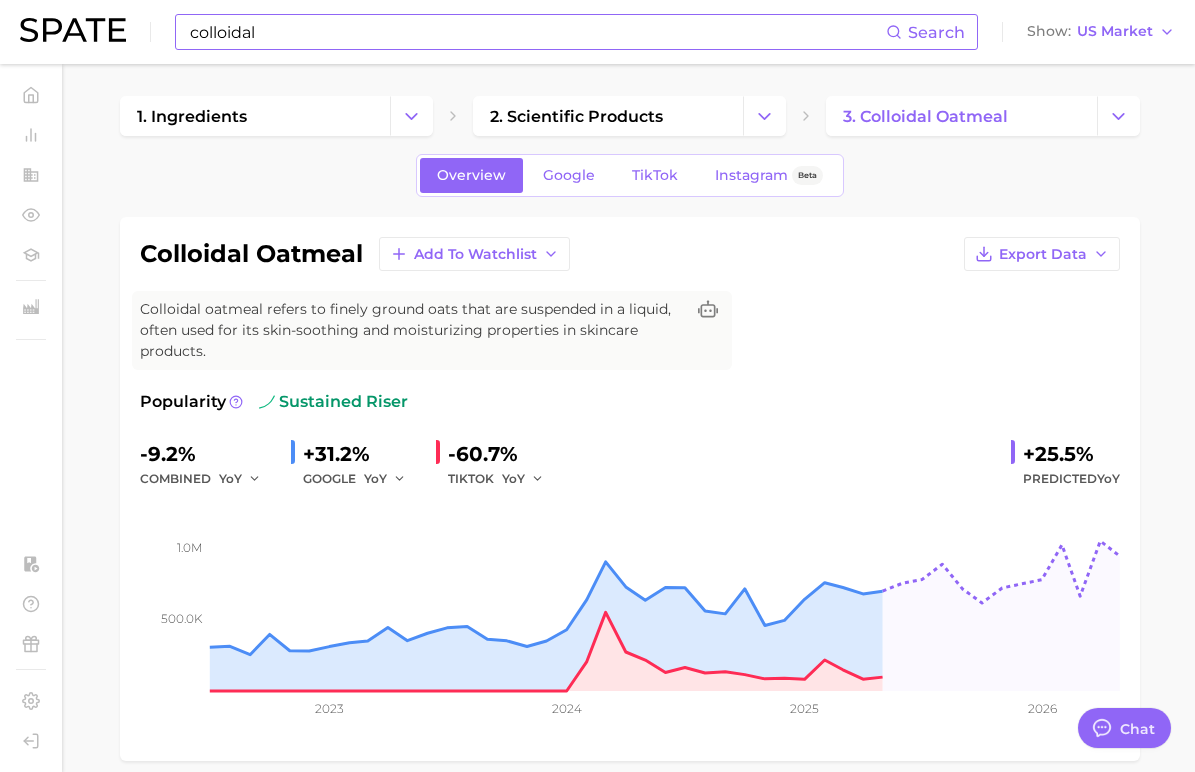 click on "colloidal Search" at bounding box center [576, 32] 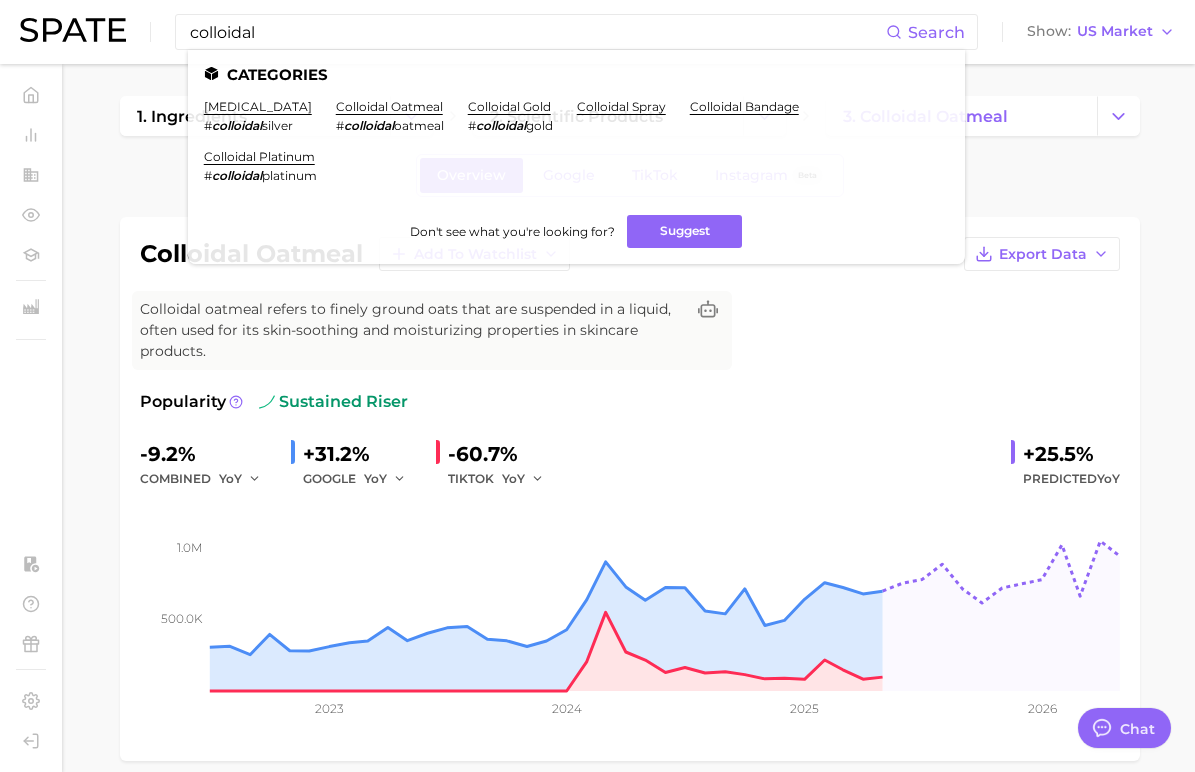 type on "x" 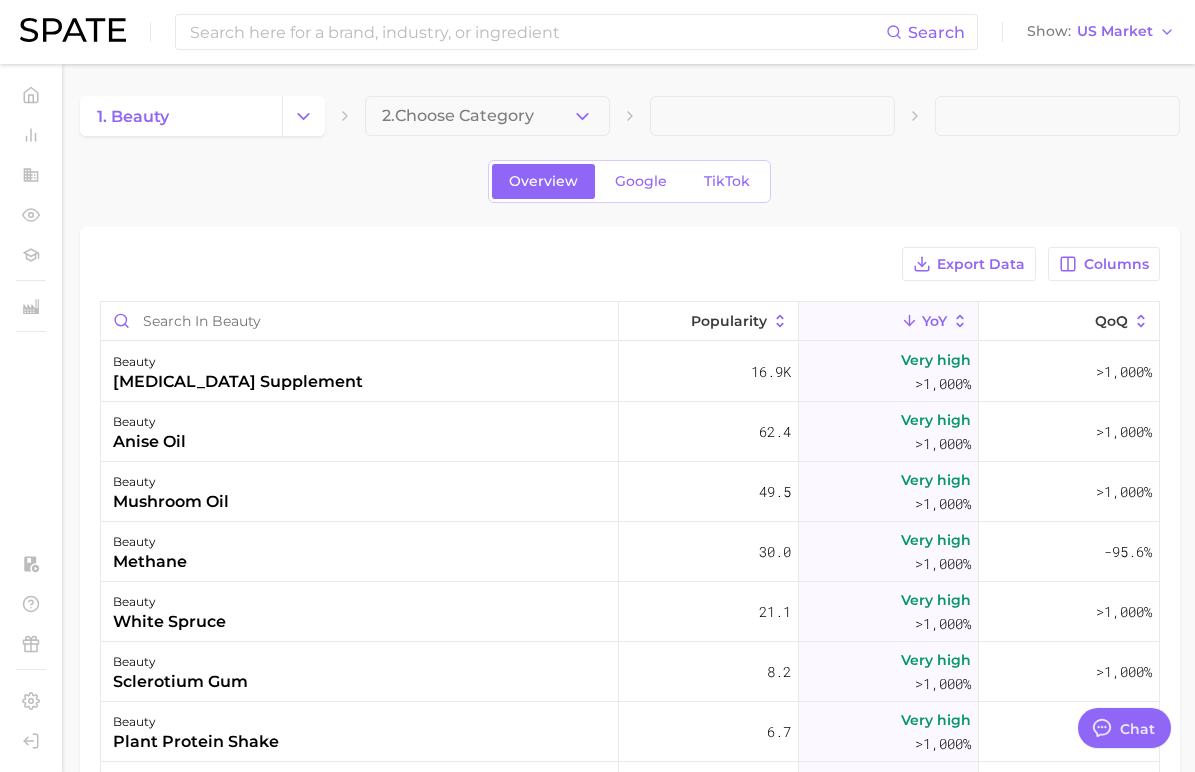 scroll, scrollTop: 0, scrollLeft: 0, axis: both 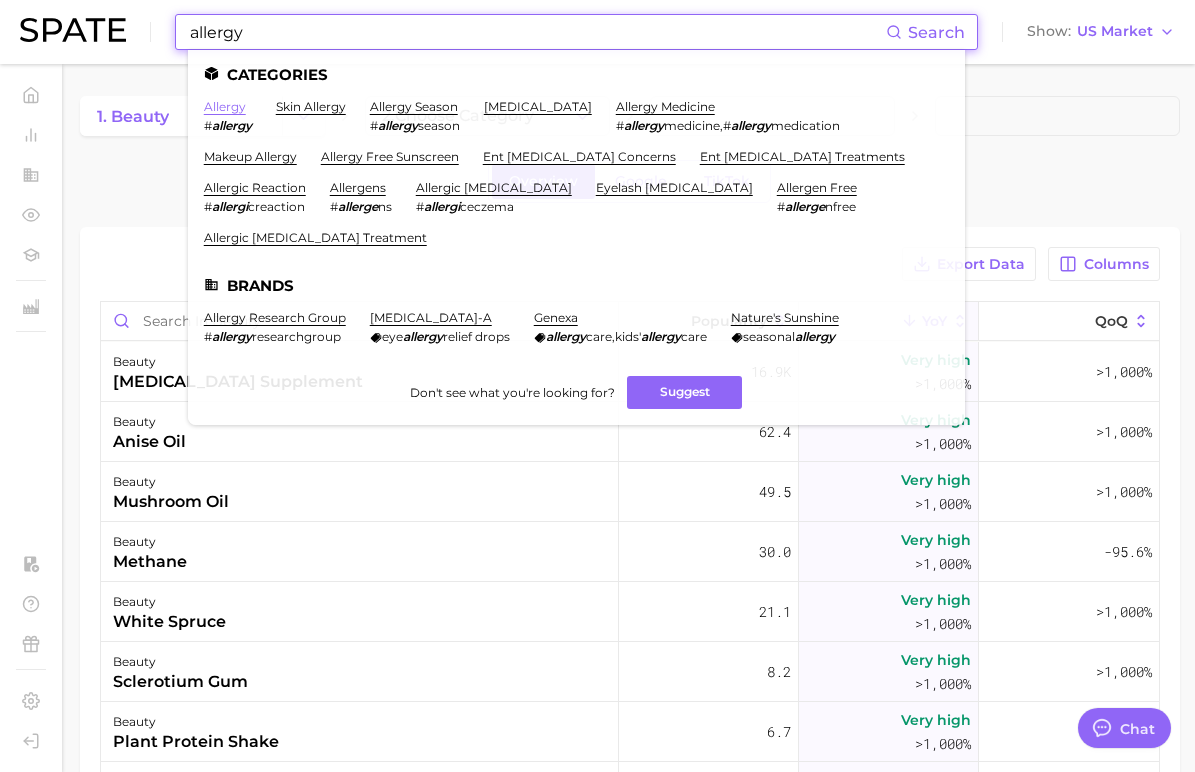 type on "allergy" 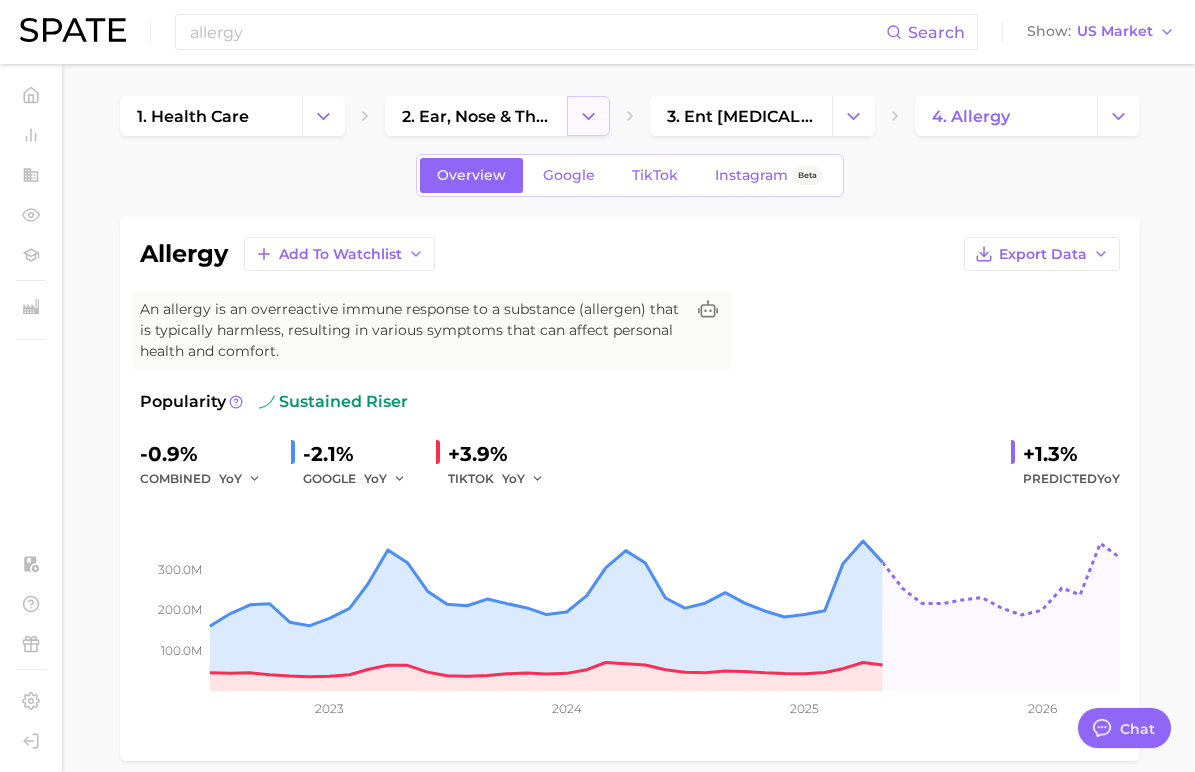 click 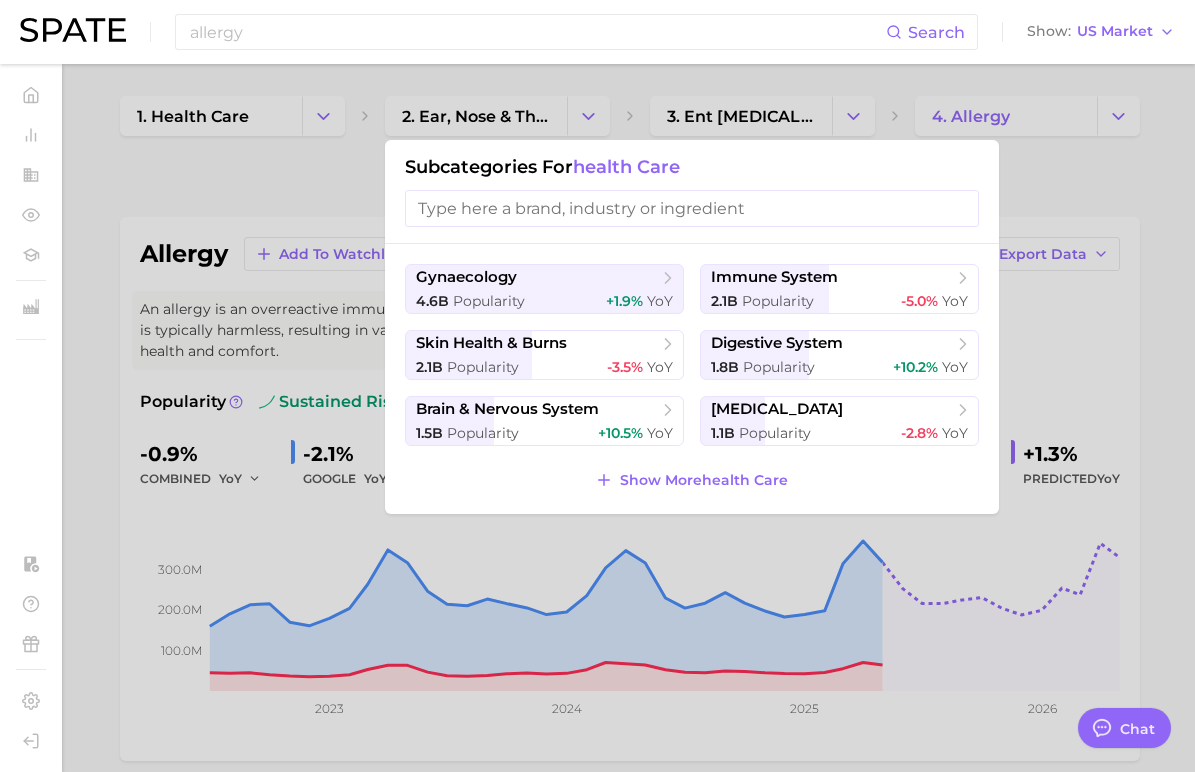 click at bounding box center [597, 386] 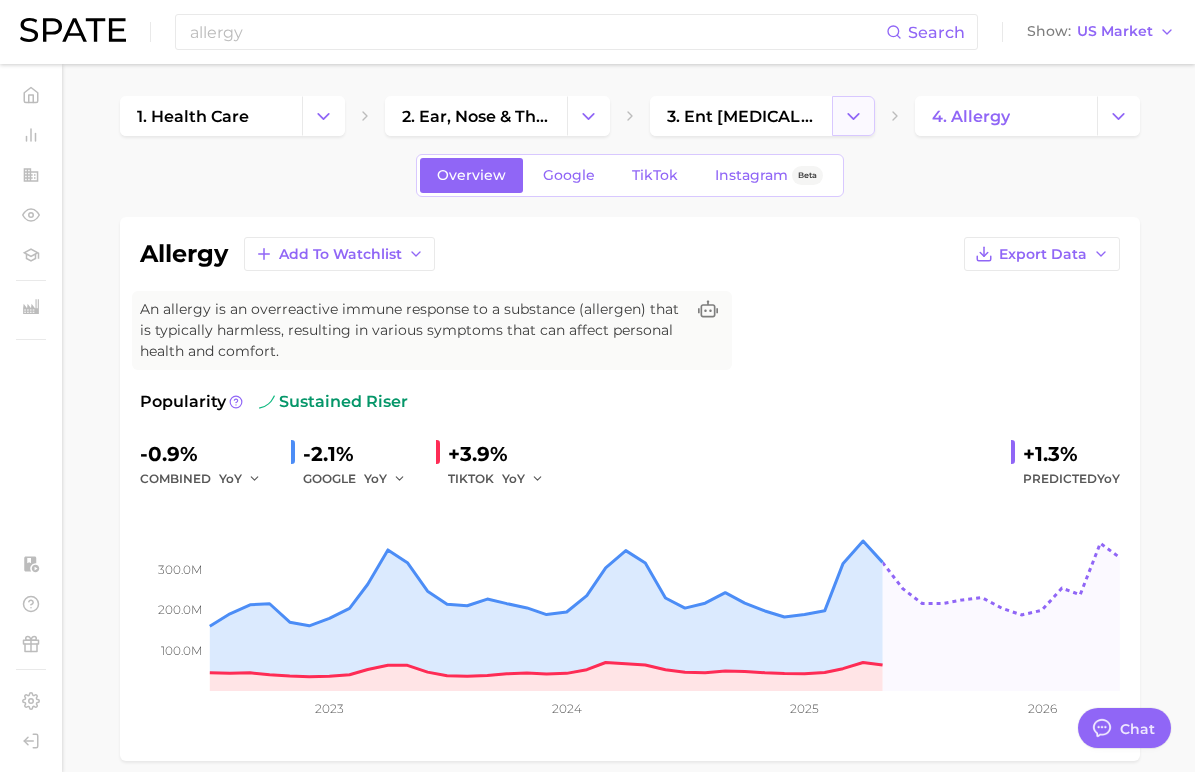 click 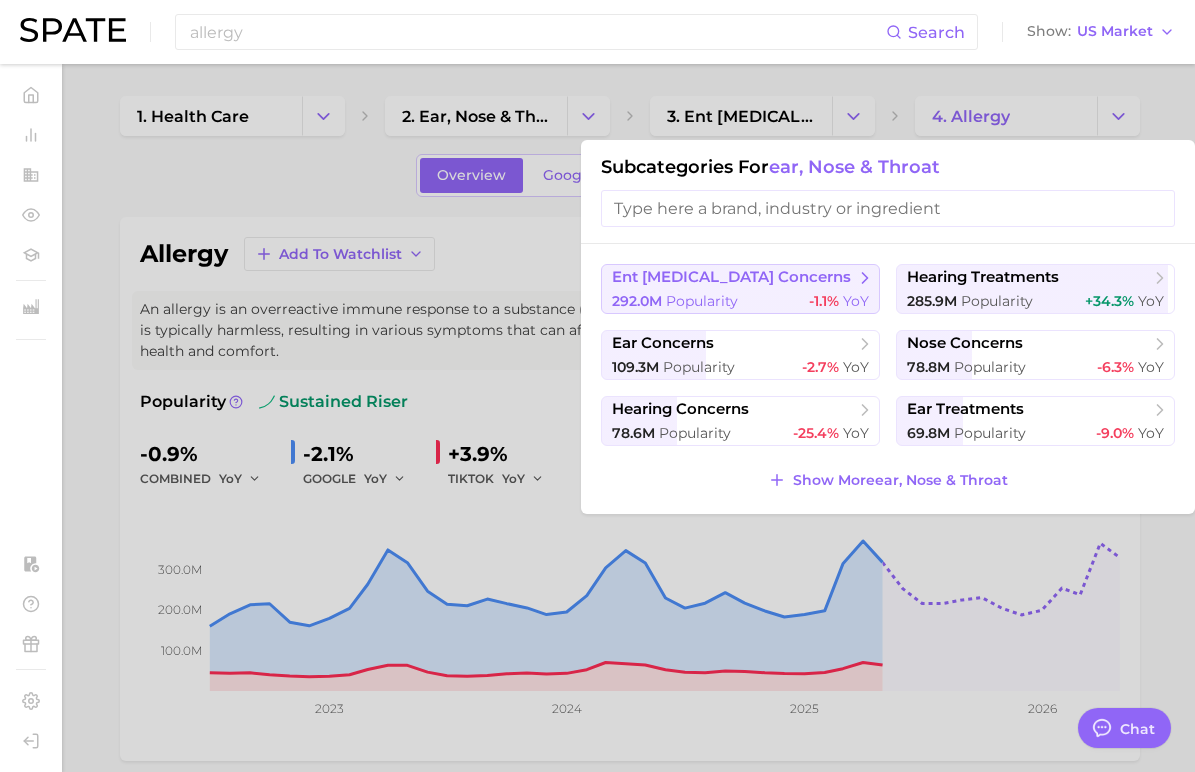 click on "ent allergies concerns" at bounding box center (731, 277) 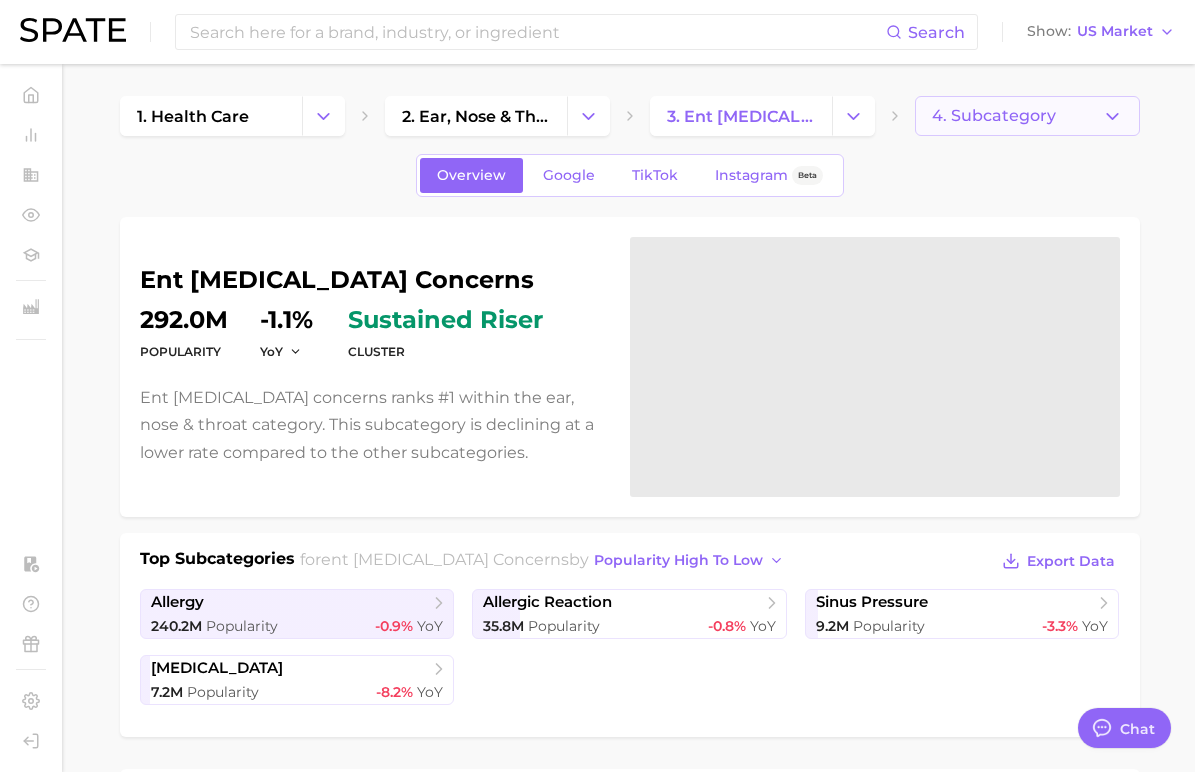 click on "4. Subcategory" at bounding box center [1027, 116] 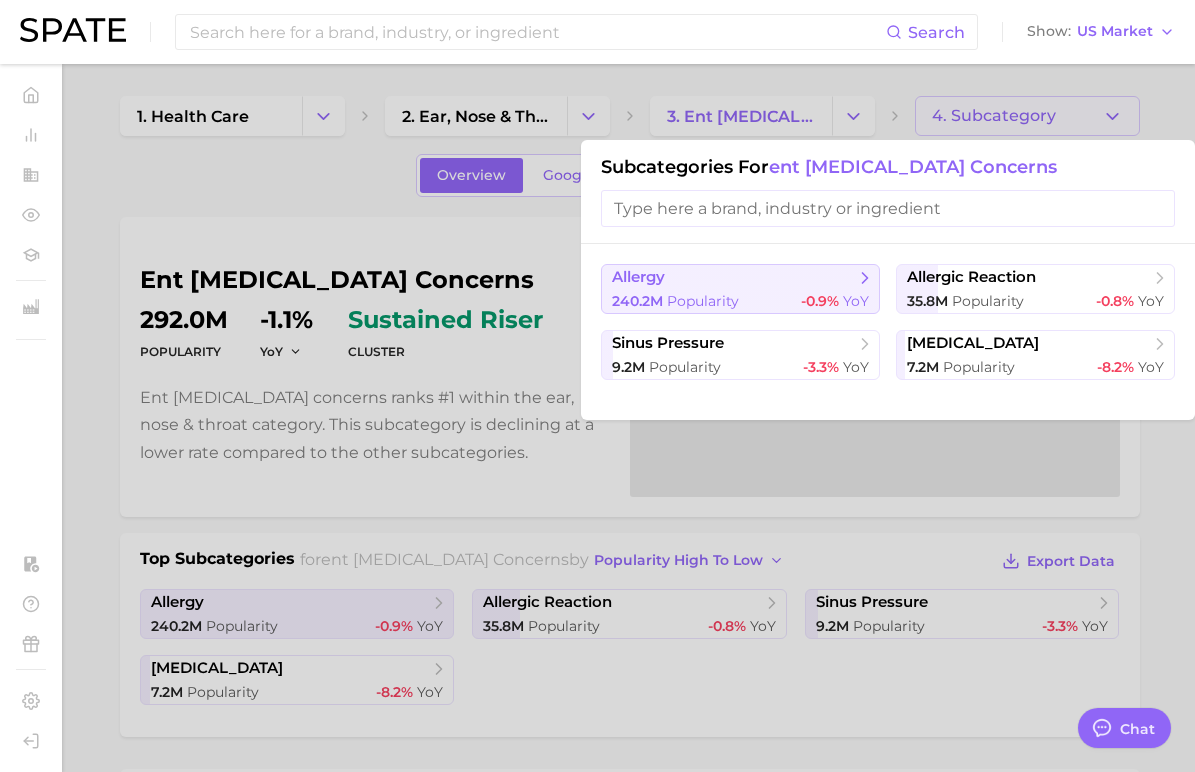 click on "240.2m   Popularity -0.9%   YoY" at bounding box center [740, 301] 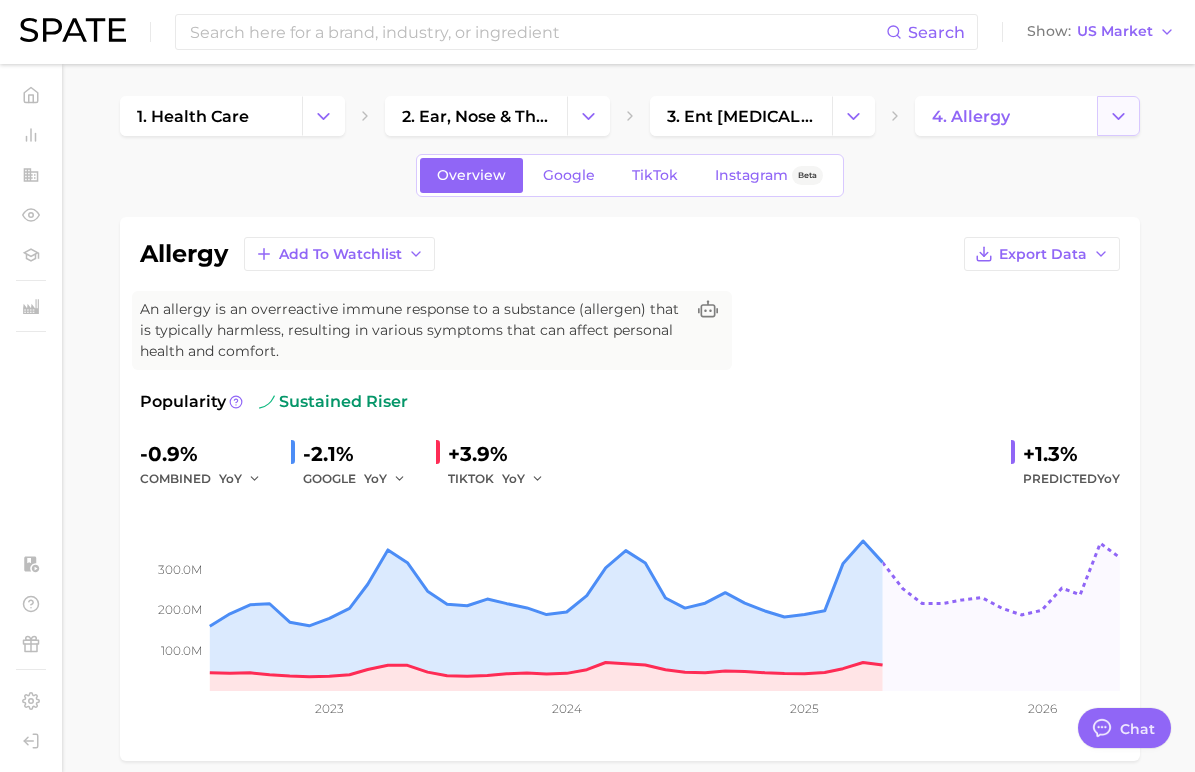click 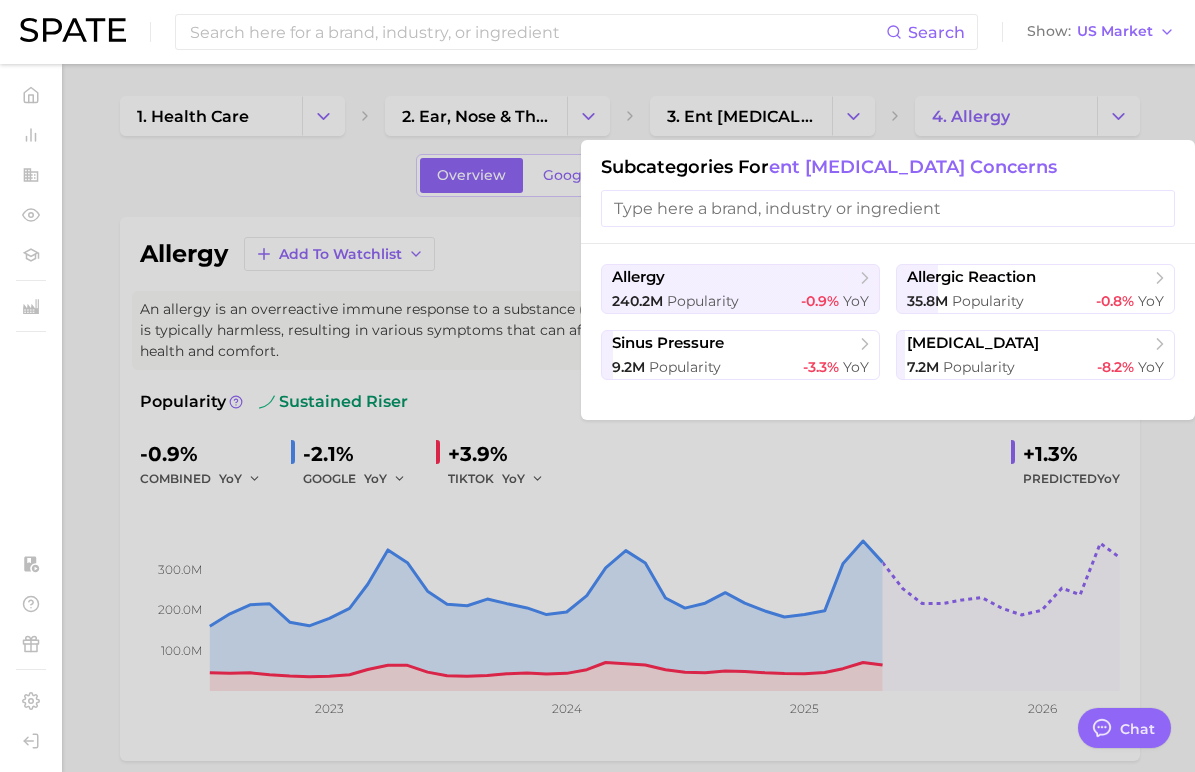 click at bounding box center (597, 386) 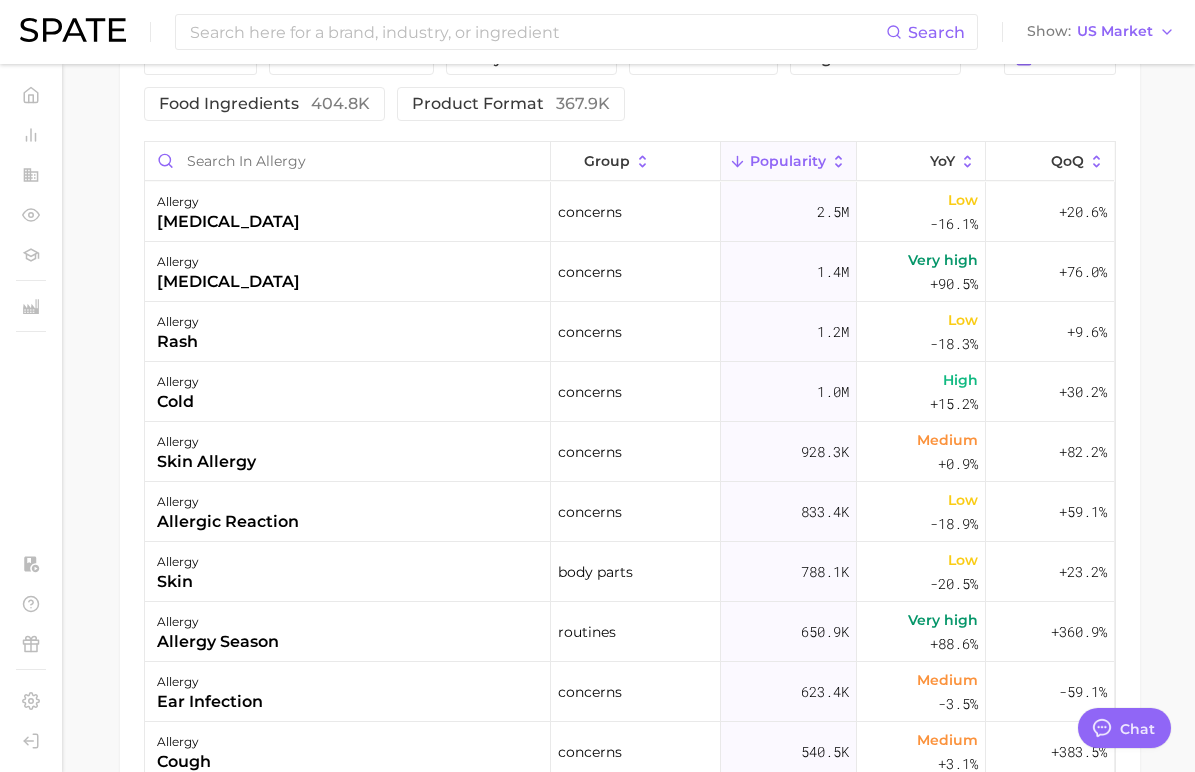 scroll, scrollTop: 1142, scrollLeft: 0, axis: vertical 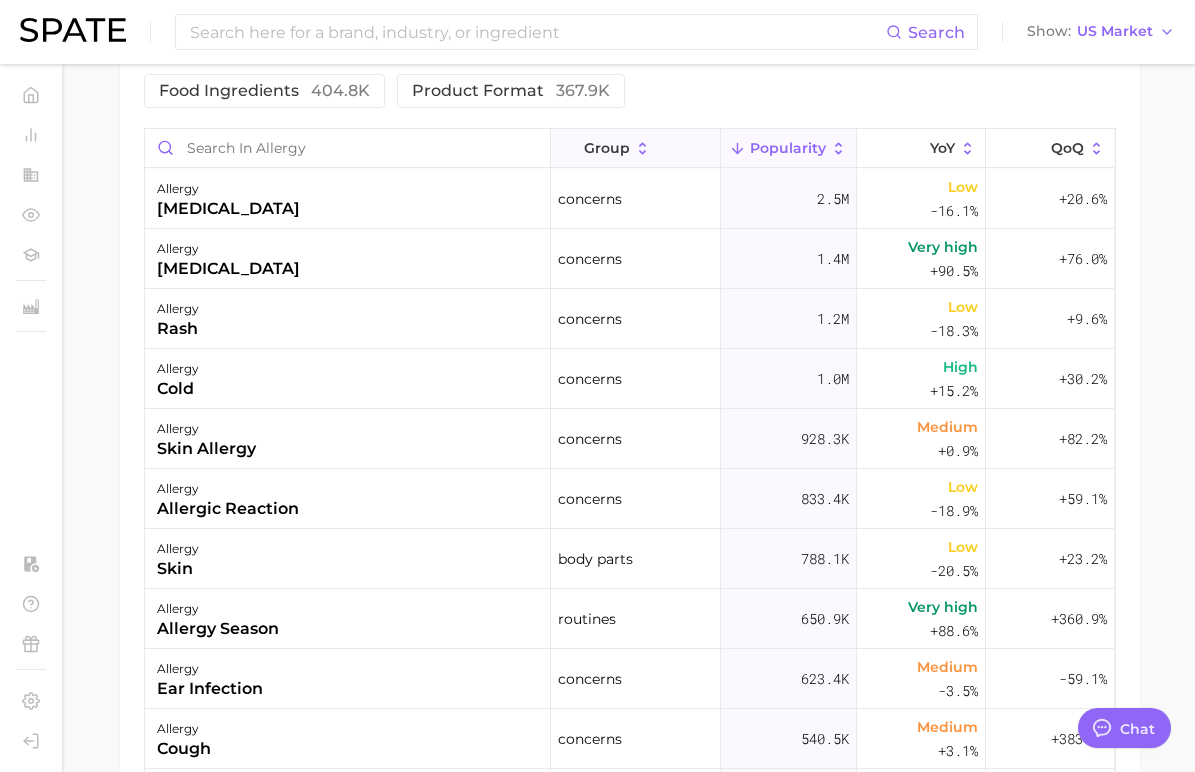 click on "group" at bounding box center [636, 148] 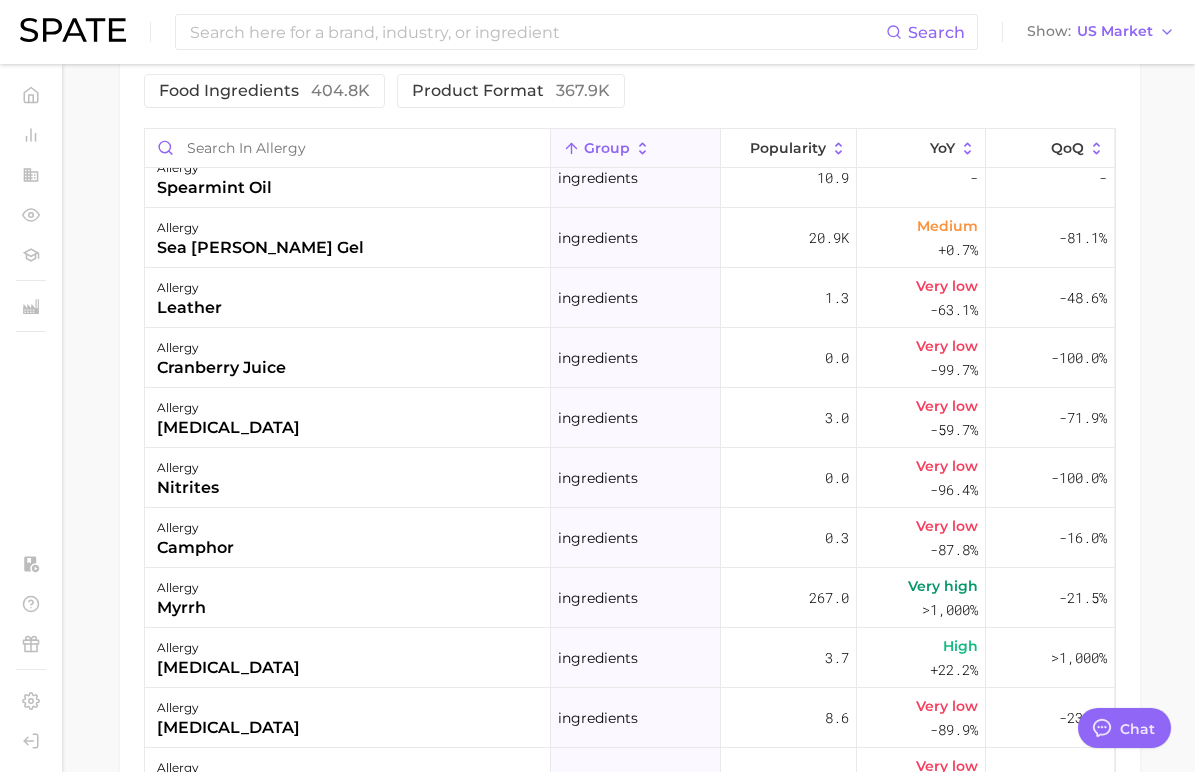 scroll, scrollTop: 129680, scrollLeft: 0, axis: vertical 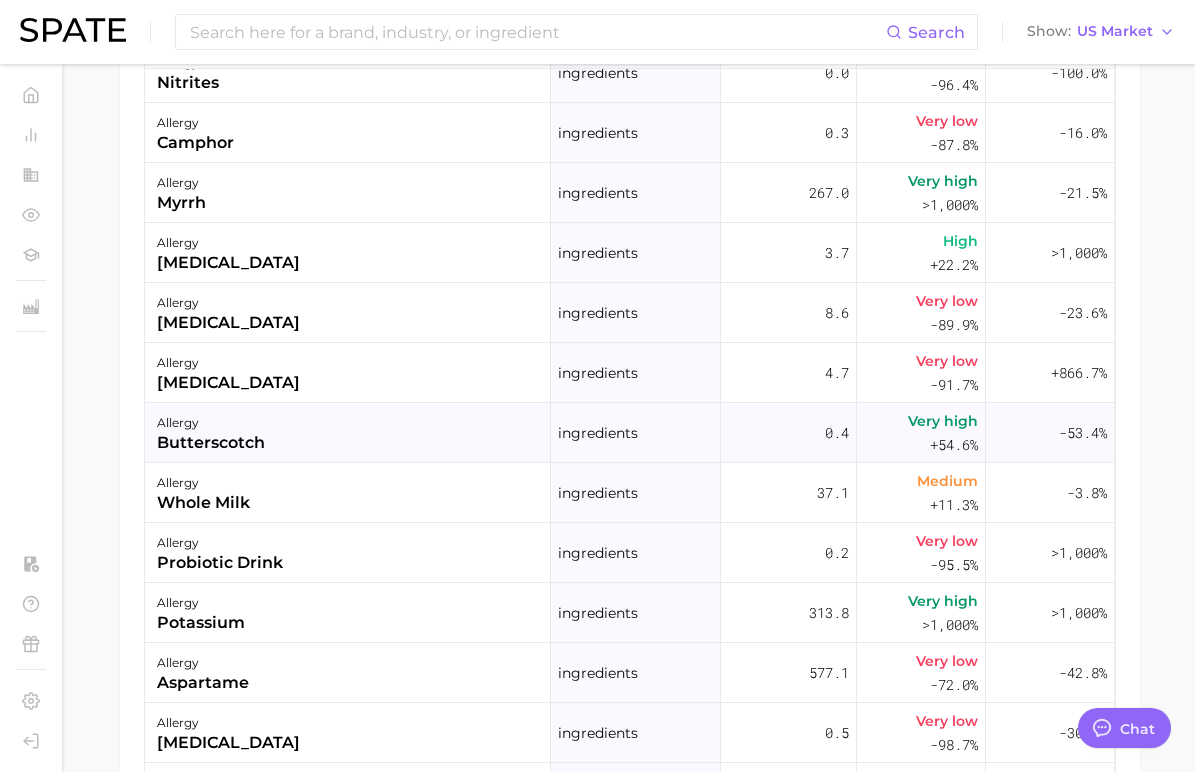 click on "allergy butterscotch" at bounding box center (348, 433) 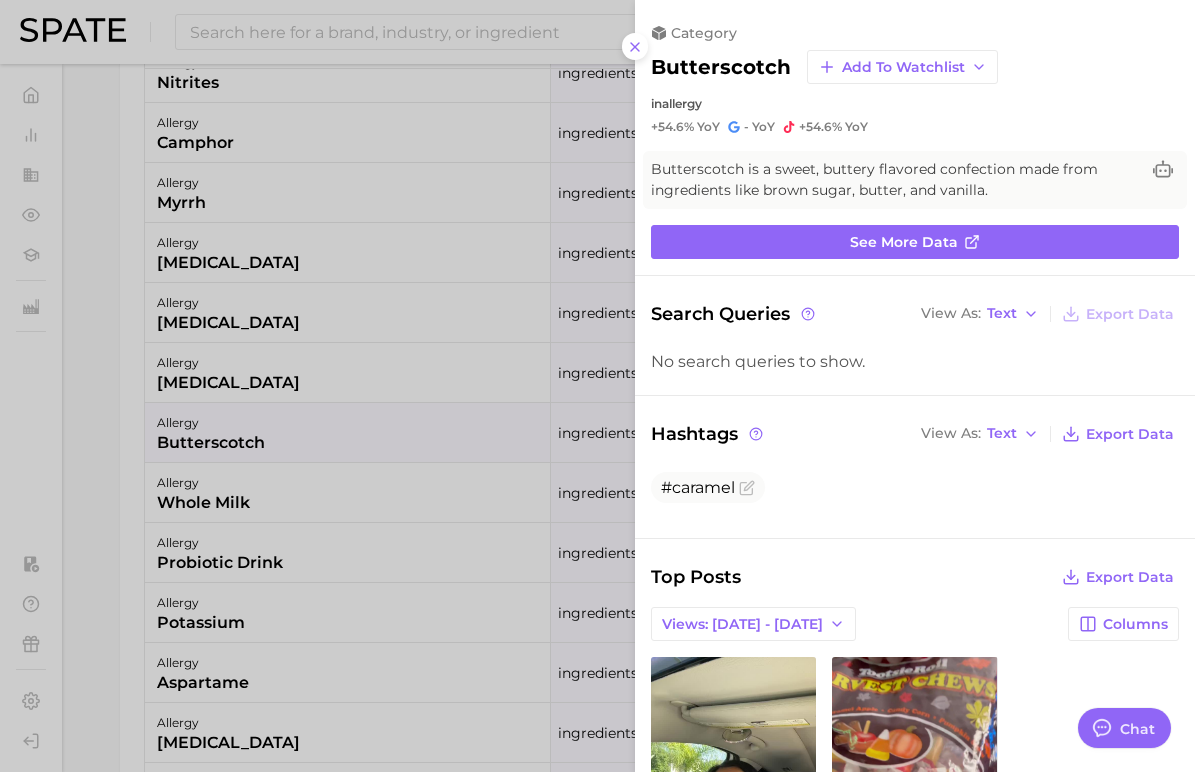 scroll, scrollTop: 0, scrollLeft: 0, axis: both 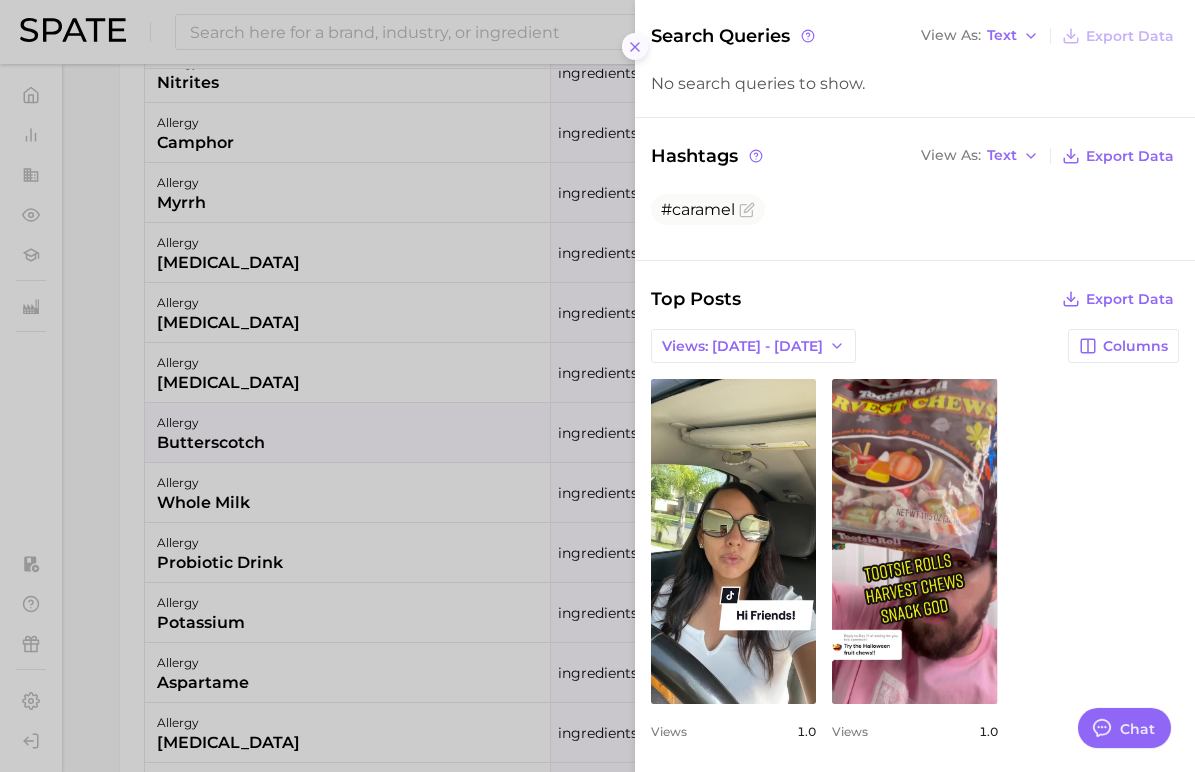 click 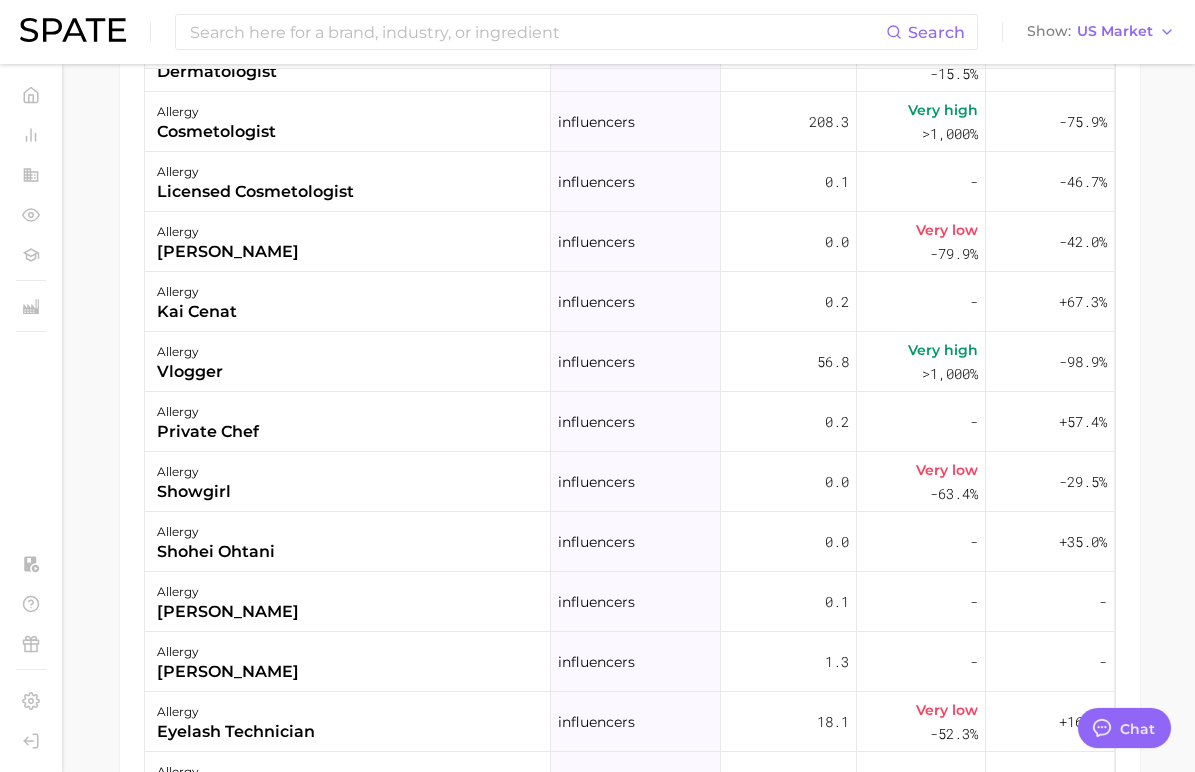 scroll, scrollTop: 125057, scrollLeft: 0, axis: vertical 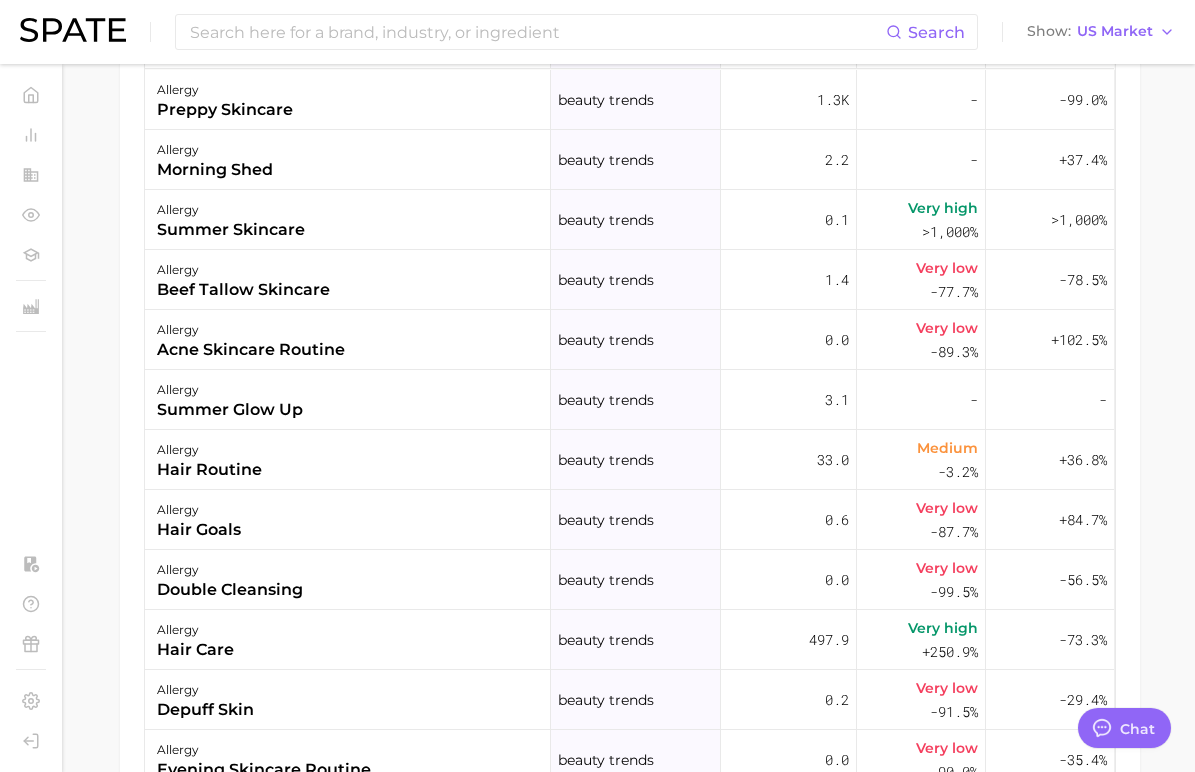 click on "1. health care 2. ear, nose & throat 3. ent allergies concerns 4. allergy Overview Google TikTok Instagram Beta allergy Add to Watchlist Export Data An allergy is an overreactive immune response to a substance (allergen) that is typically harmless, resulting in various symptoms that can affect personal health and comfort. Popularity sustained riser -0.9% combined YoY -2.1% GOOGLE YoY +3.9% TIKTOK YoY +1.3% Predicted  YoY 100.0m 200.0m 300.0m 2023 2024 2025 2026 How big is this trend? Very High Popularity 240.2m avg.  monthly popularity Which platform is most popular? Google 78.9% popularity share How similar is this trend across platforms? High Convergence 72.6% pop.  convergence Will it last? Uncertain +1.3% pop.  predicted growth related categories brands Related Categories 4343  total What are consumers viewing alongside  allergy ? Export Data Filters concerns   14.9m body parts   2.4m routines   1.2m ingredients   1.2m food ingredients   404.8k product format   367.9k Columns group Popularity YoY QoQ 1.3k" at bounding box center [629, -126] 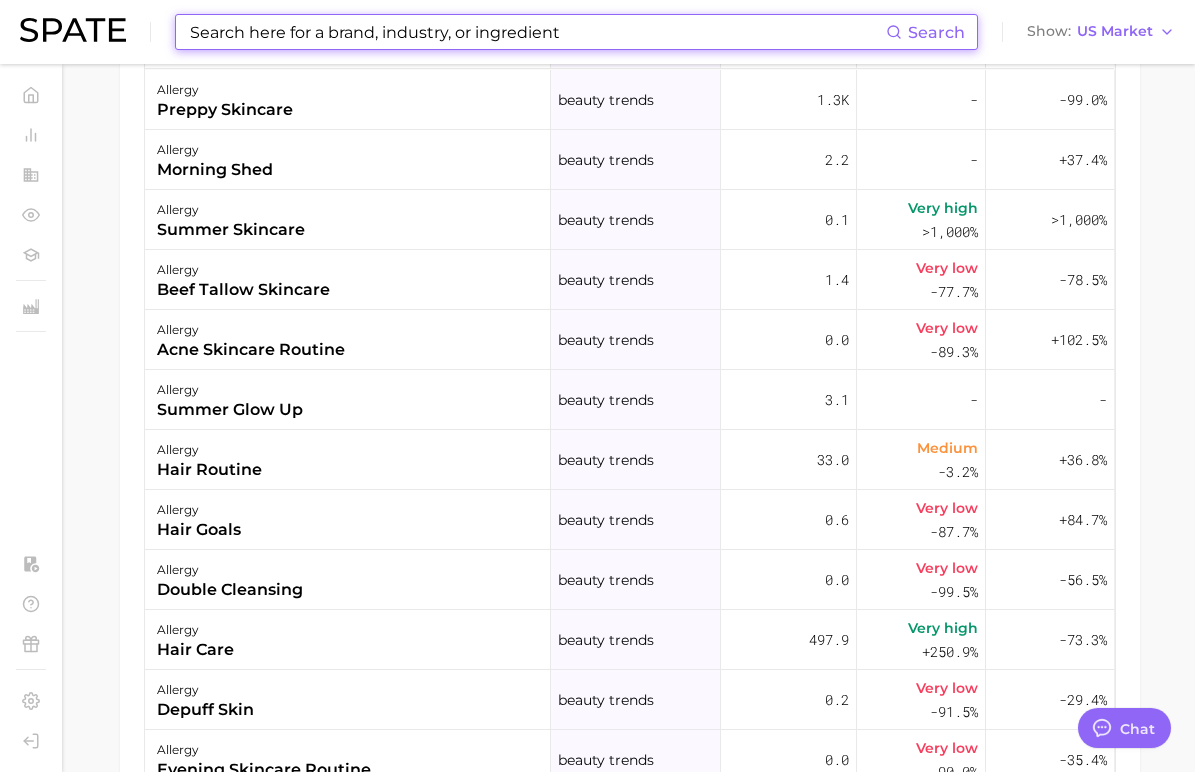 click at bounding box center (537, 32) 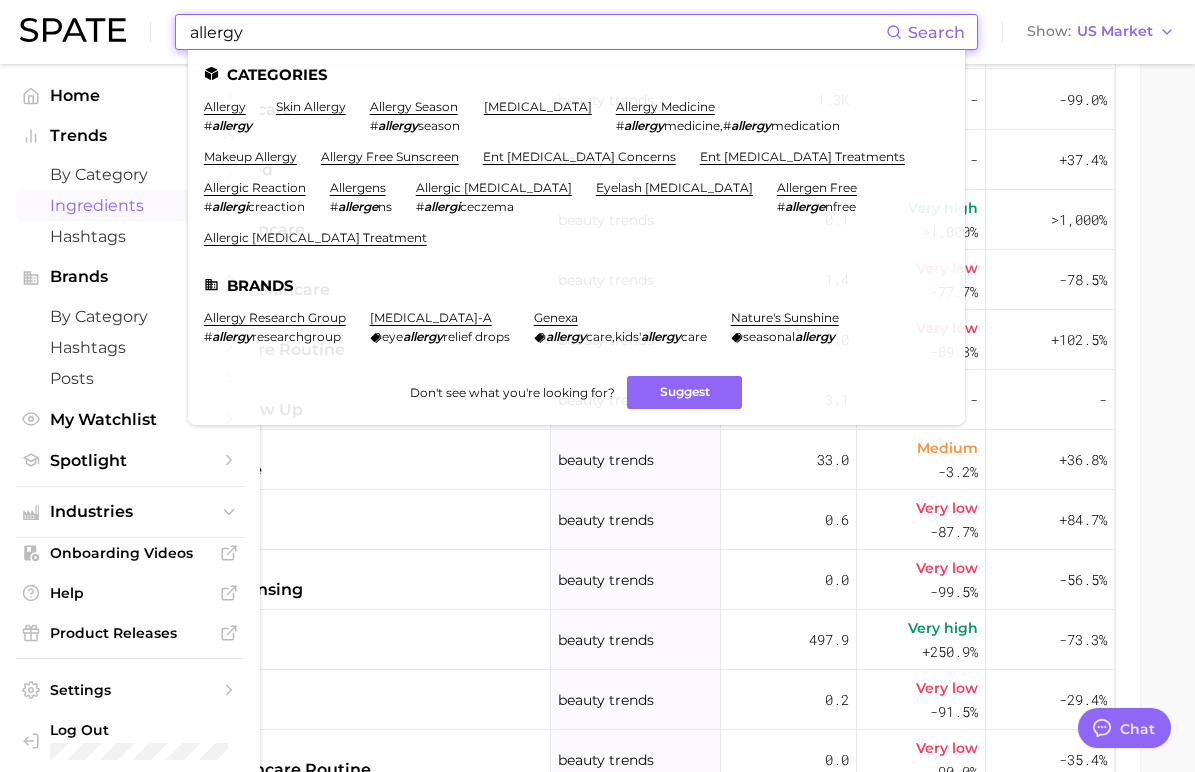 type on "allergy" 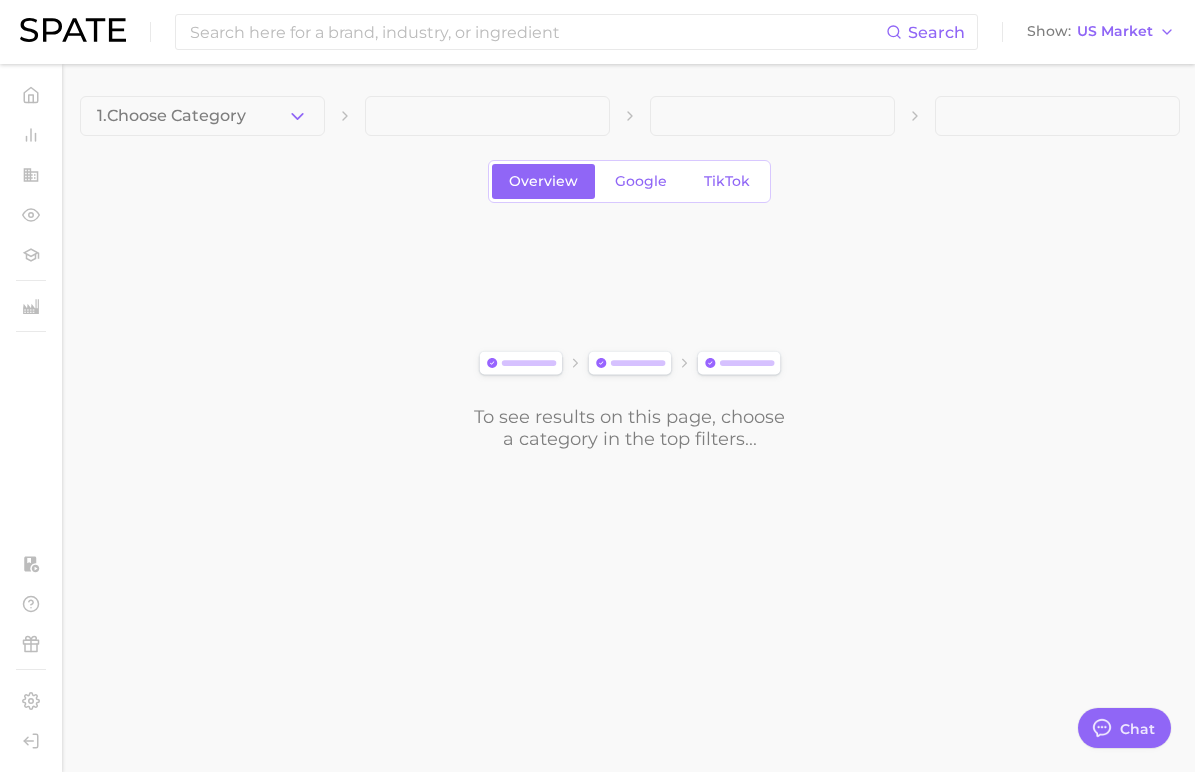 scroll, scrollTop: 0, scrollLeft: 0, axis: both 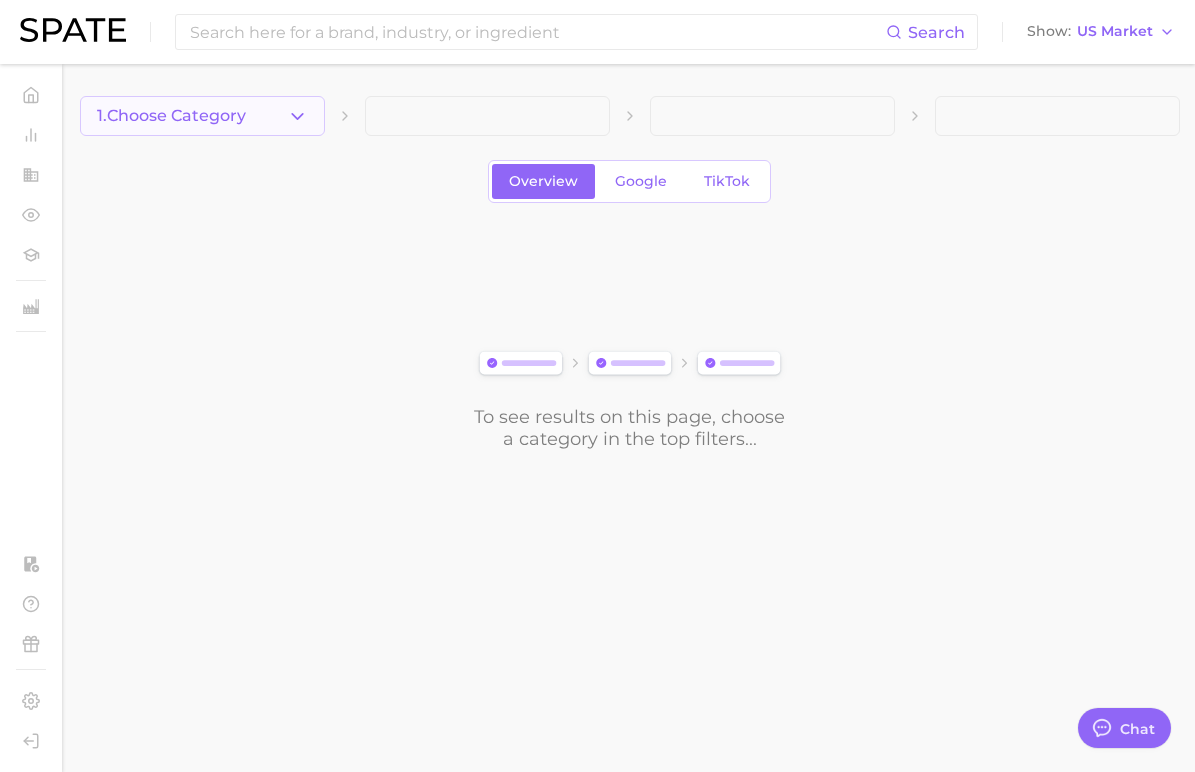 click on "1.  Choose Category" at bounding box center (171, 116) 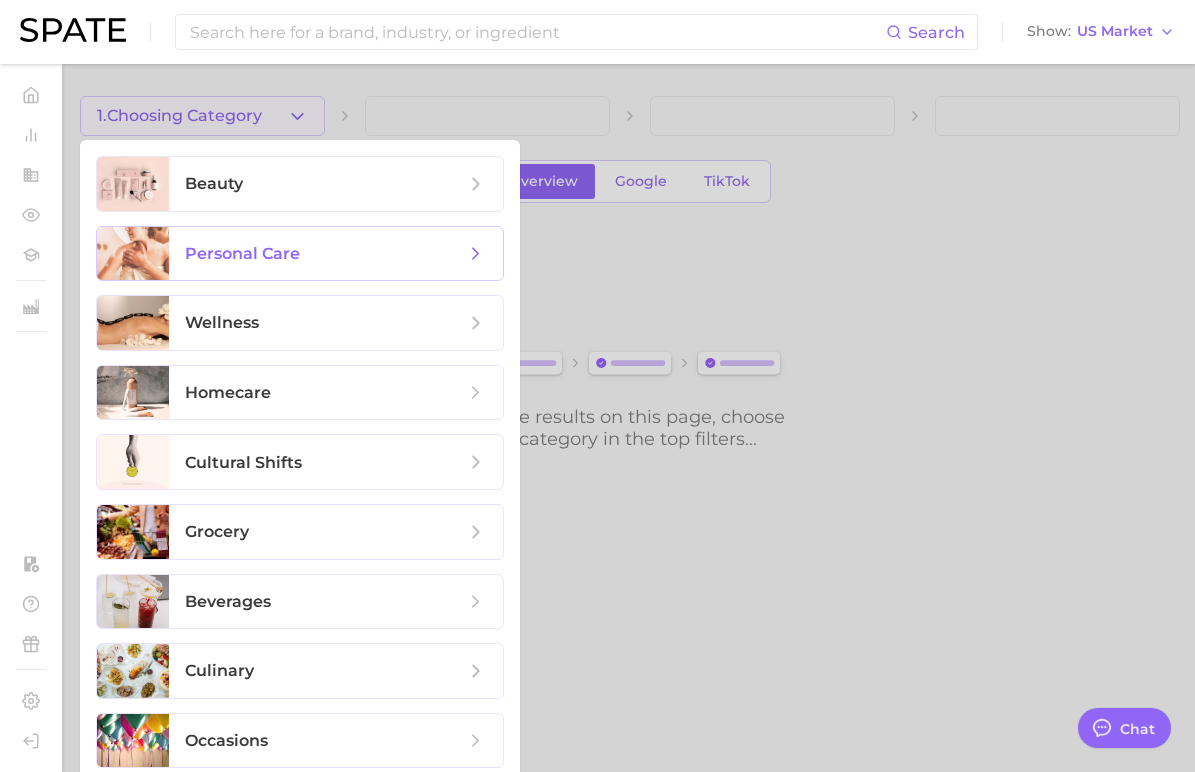 click on "personal care" at bounding box center (325, 254) 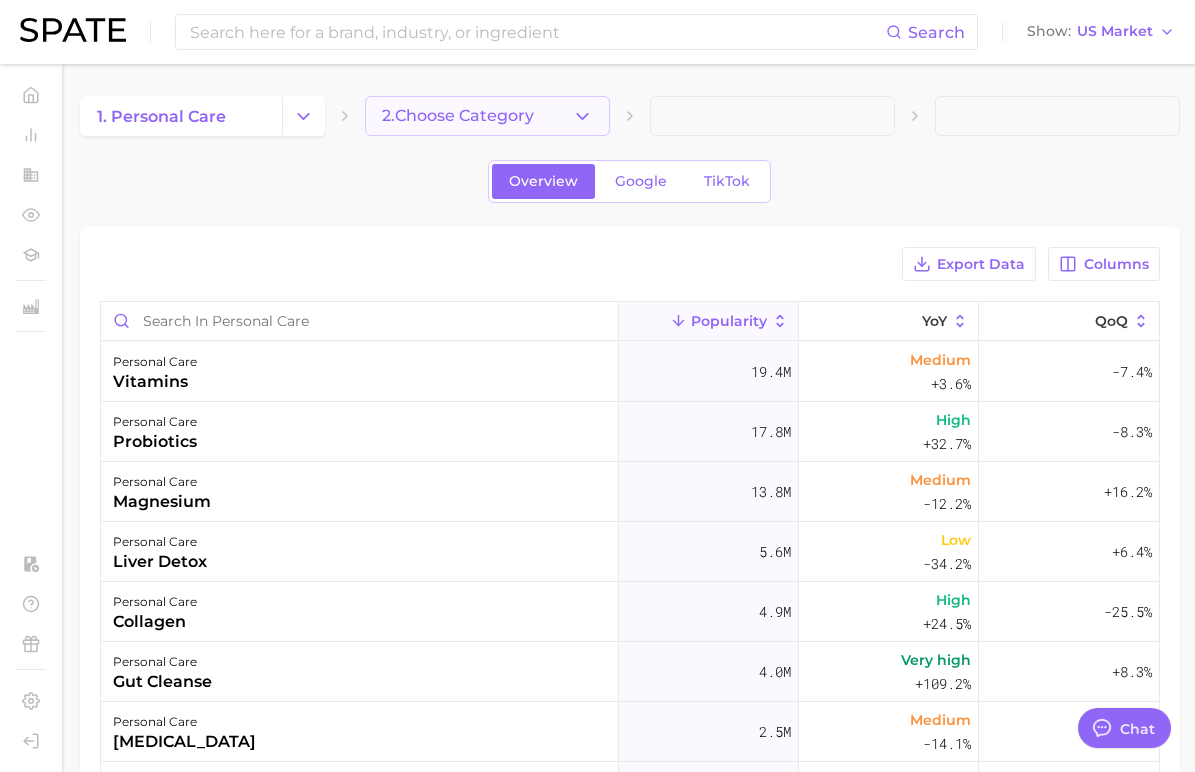 click on "2.  Choose Category" at bounding box center (487, 116) 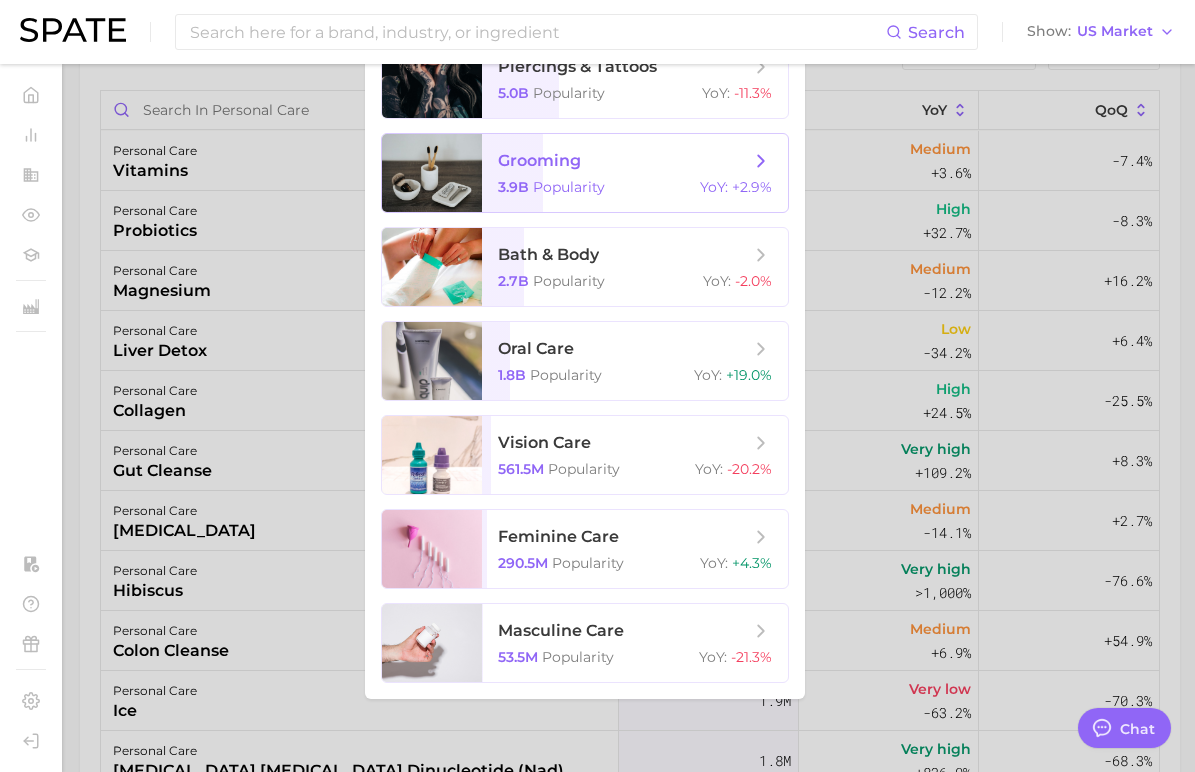 scroll, scrollTop: 0, scrollLeft: 0, axis: both 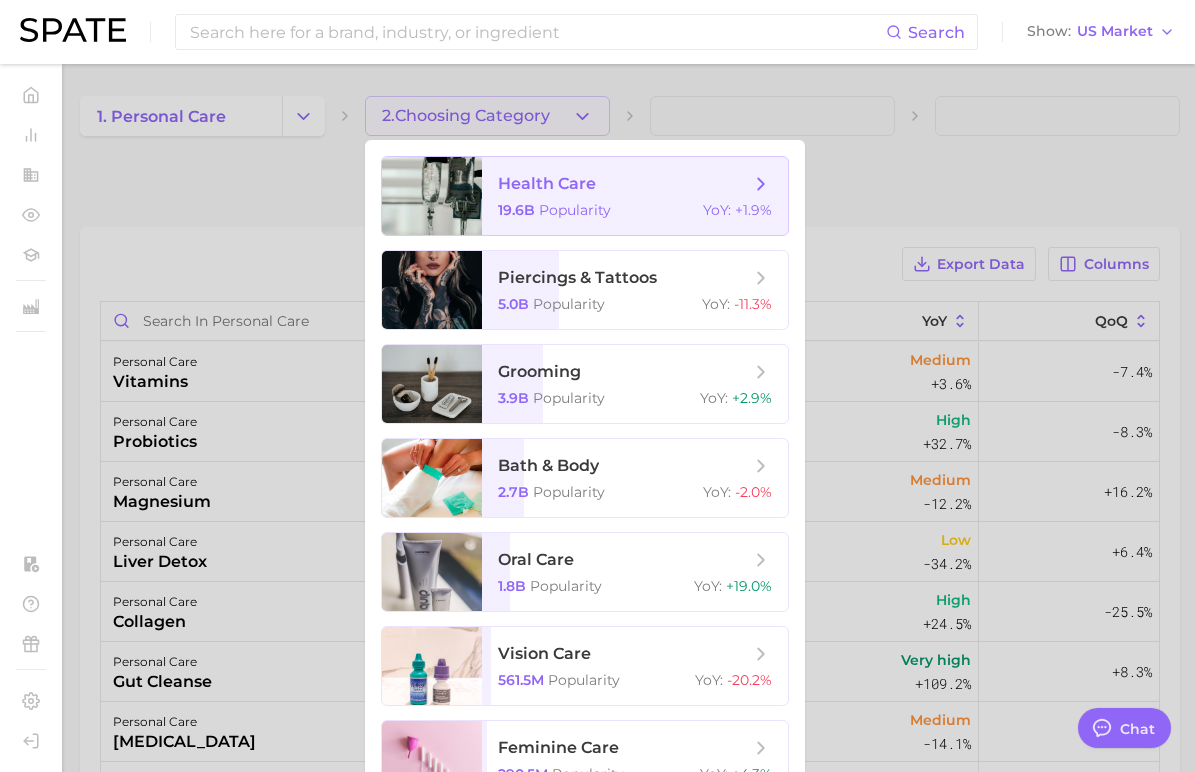 click on "19.6b   Popularity YoY :   +1.9%" at bounding box center (635, 210) 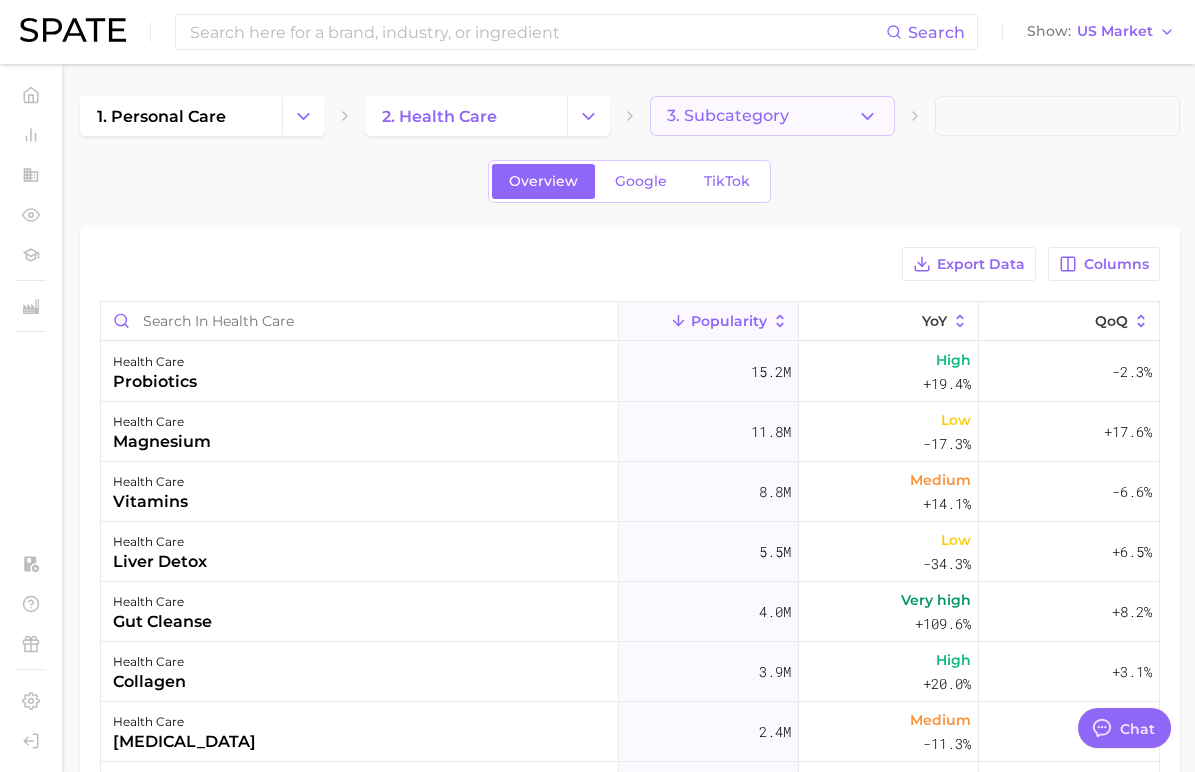 click on "3. Subcategory" at bounding box center [728, 116] 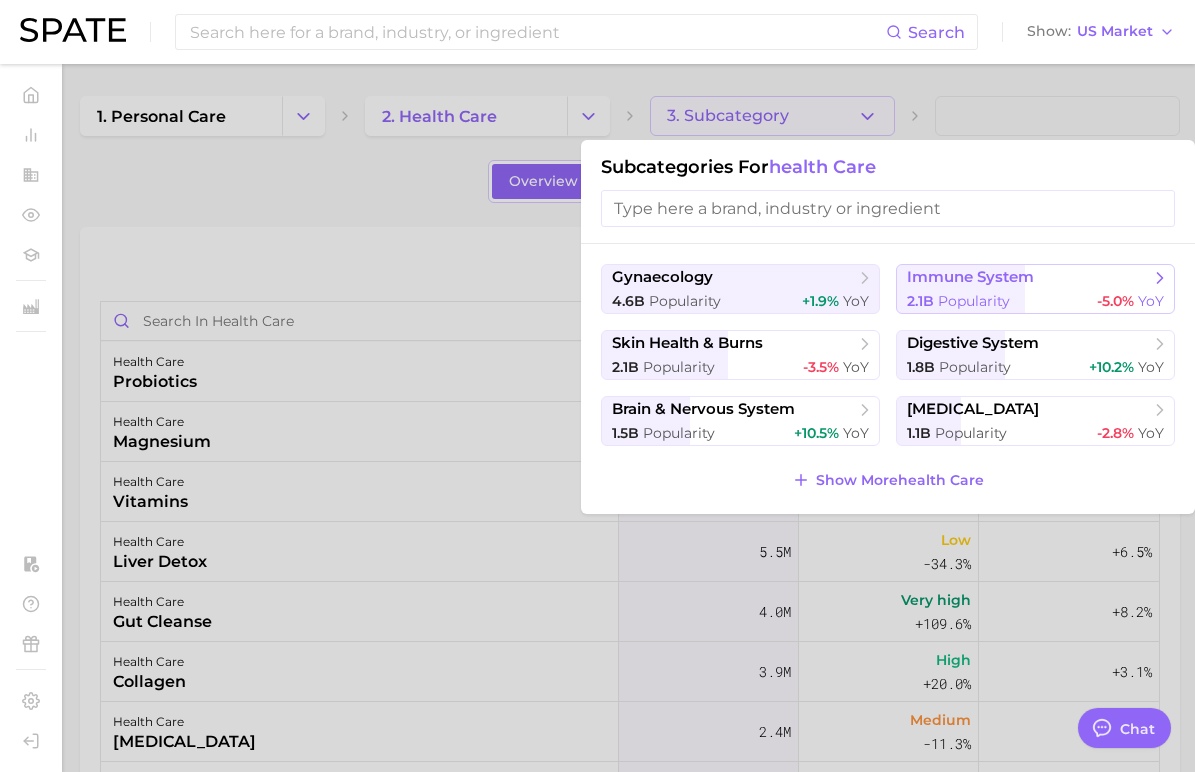 click on "2.1b   Popularity -5.0%   YoY" at bounding box center [1035, 301] 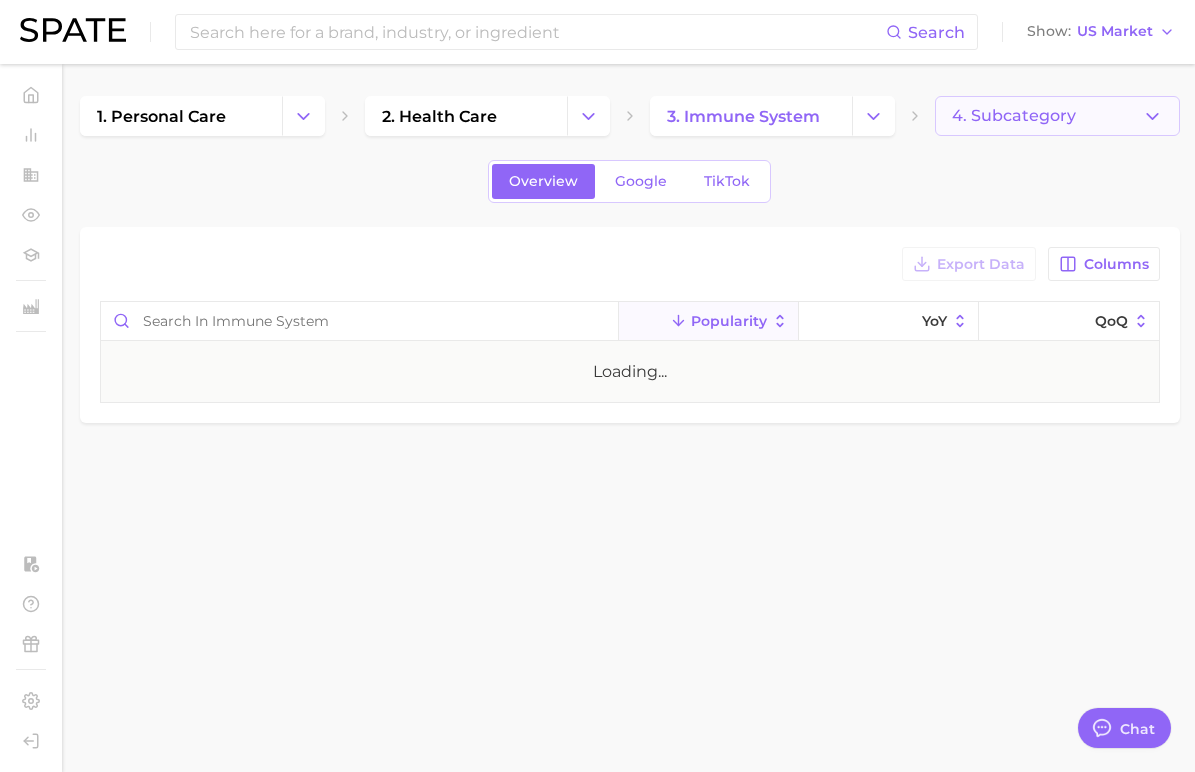 click on "4. Subcategory" at bounding box center (1014, 116) 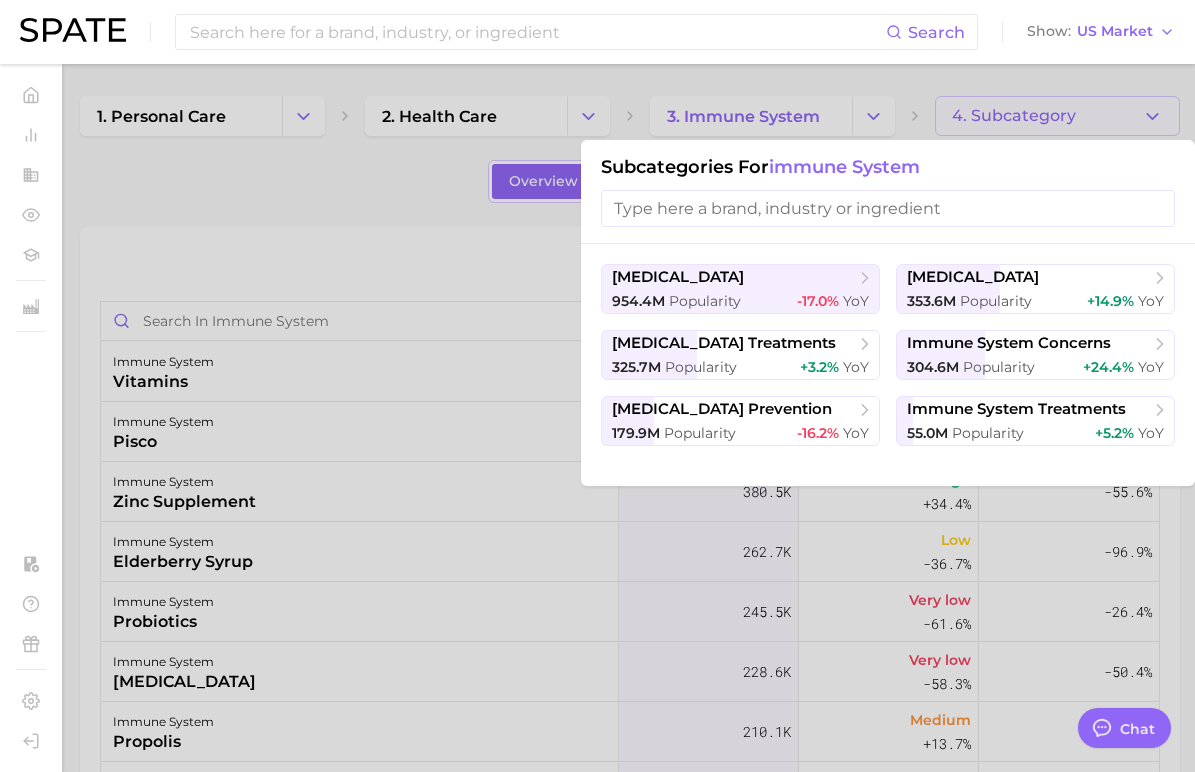 click at bounding box center (888, 208) 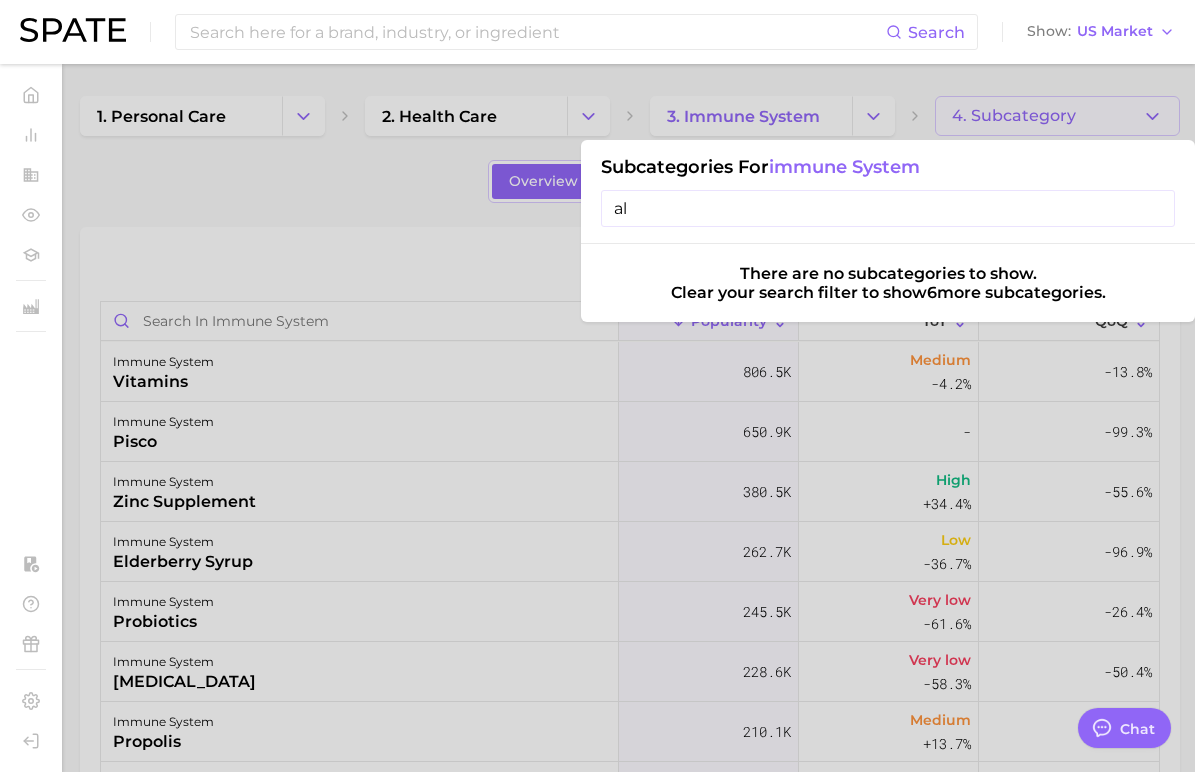 type on "a" 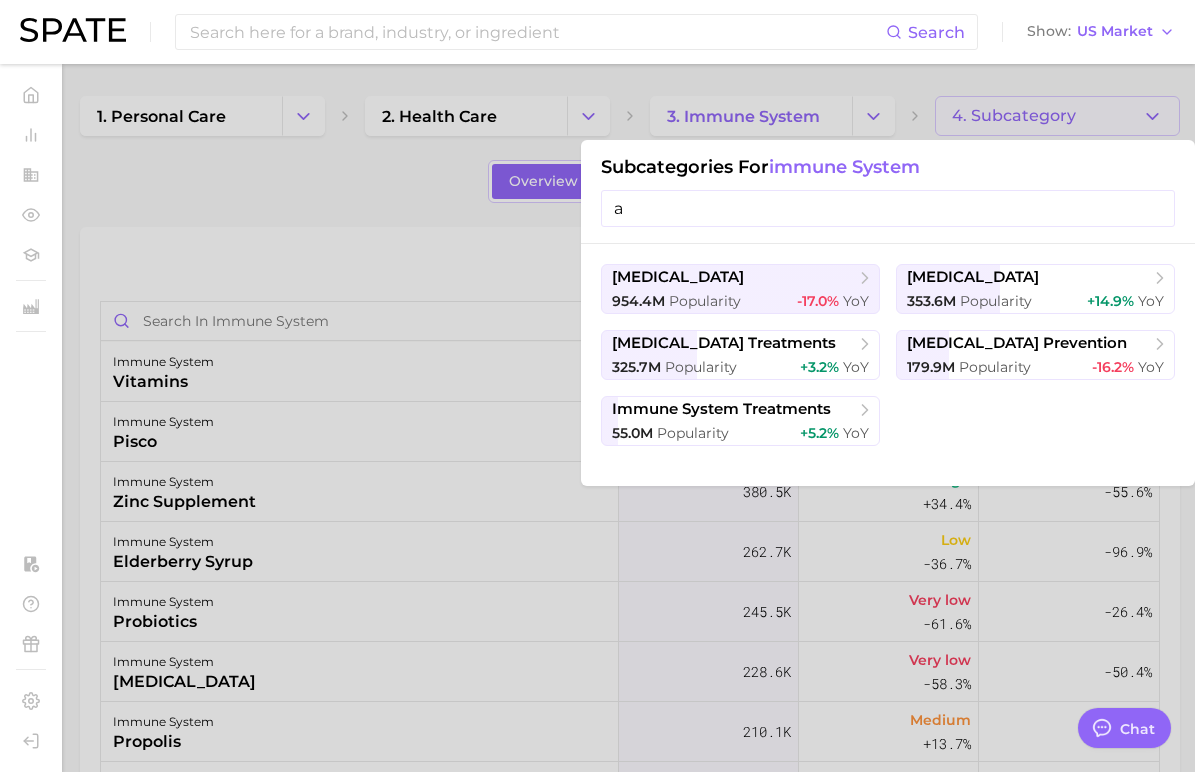 type 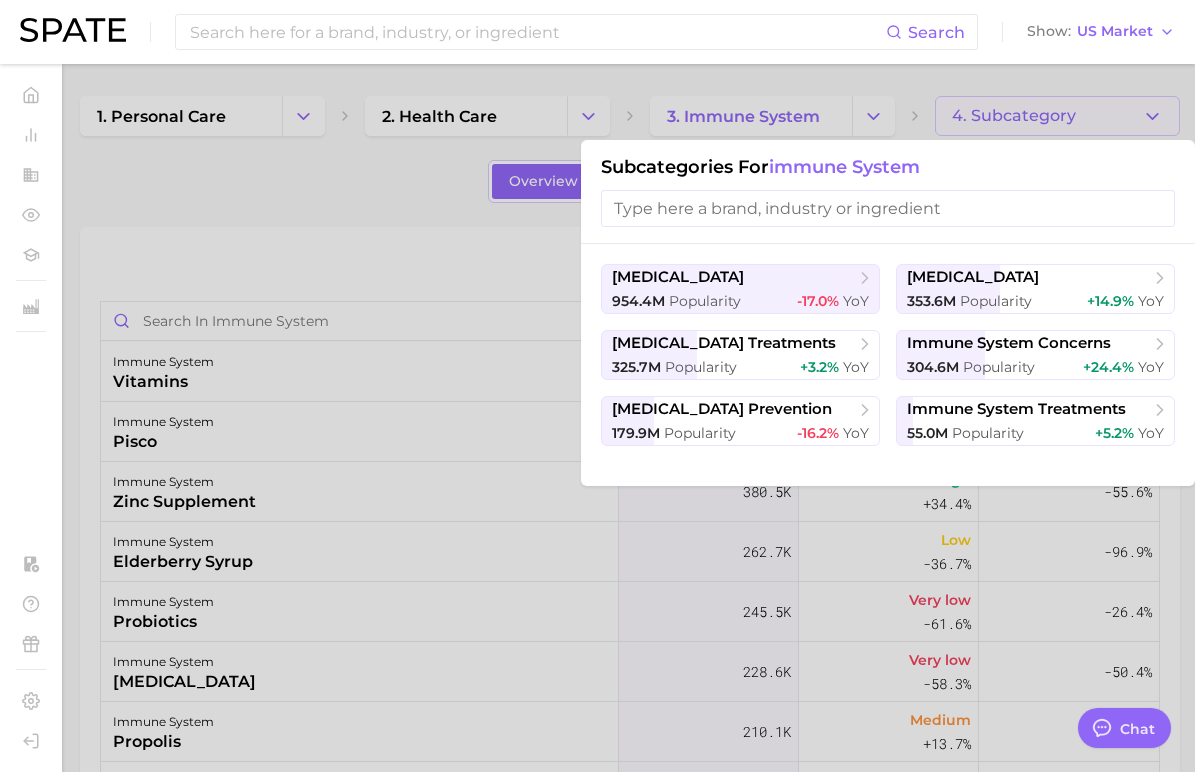 click at bounding box center [597, 386] 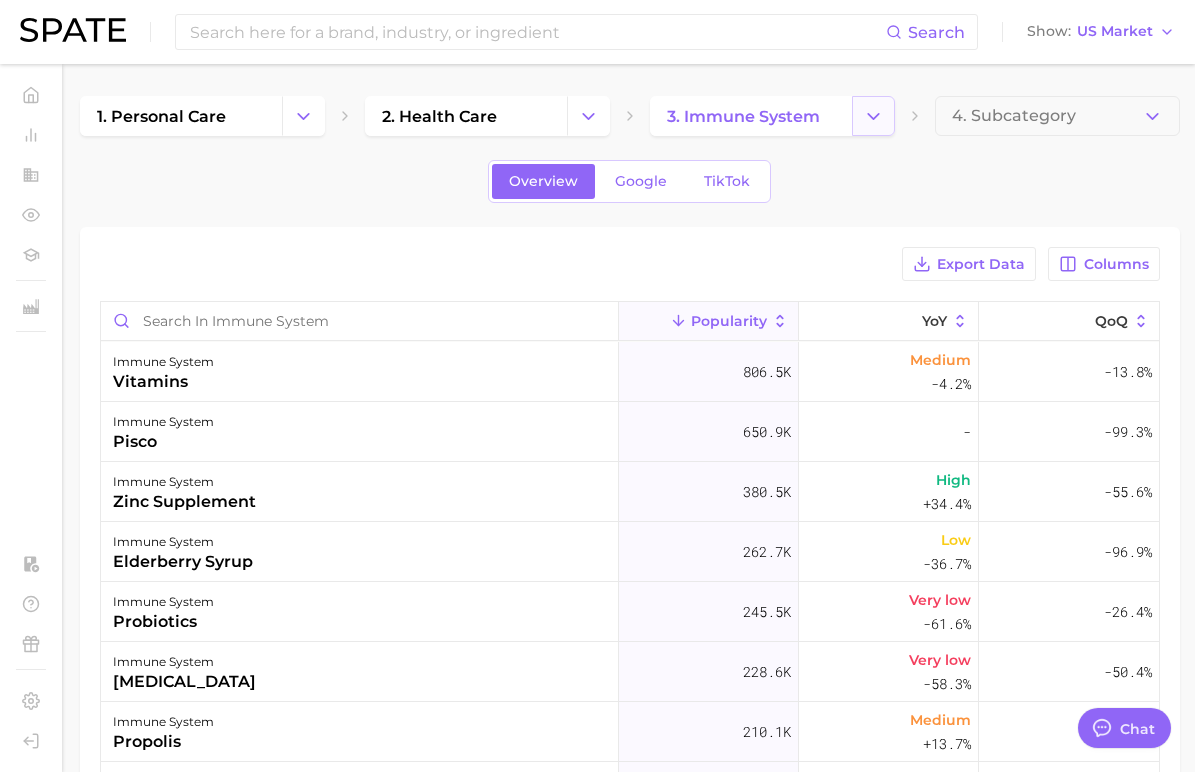 click at bounding box center [873, 116] 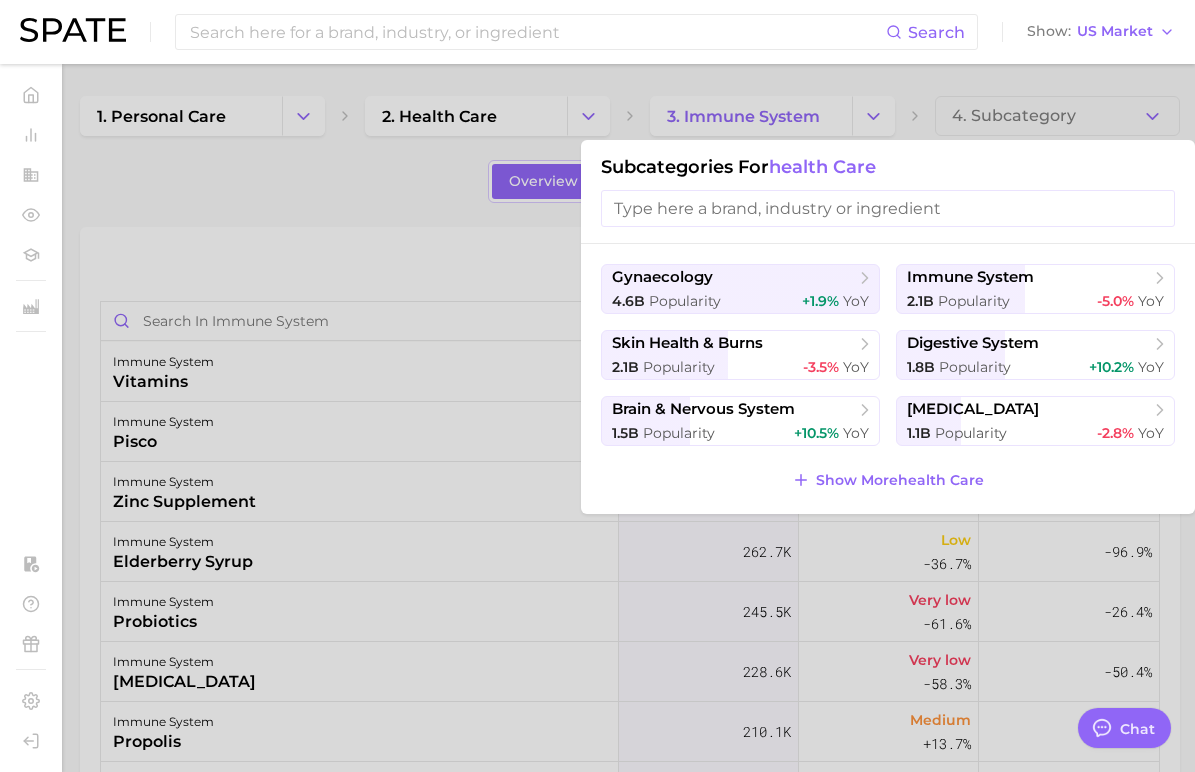 click on "gynaecology 4.6b   Popularity +1.9%   YoY immune system 2.1b   Popularity -5.0%   YoY skin health & burns 2.1b   Popularity -3.5%   YoY digestive system 1.8b   Popularity +10.2%   YoY brain & nervous system 1.5b   Popularity +10.5%   YoY cancer 1.1b   Popularity -2.8%   YoY Show More  health care" at bounding box center [888, 379] 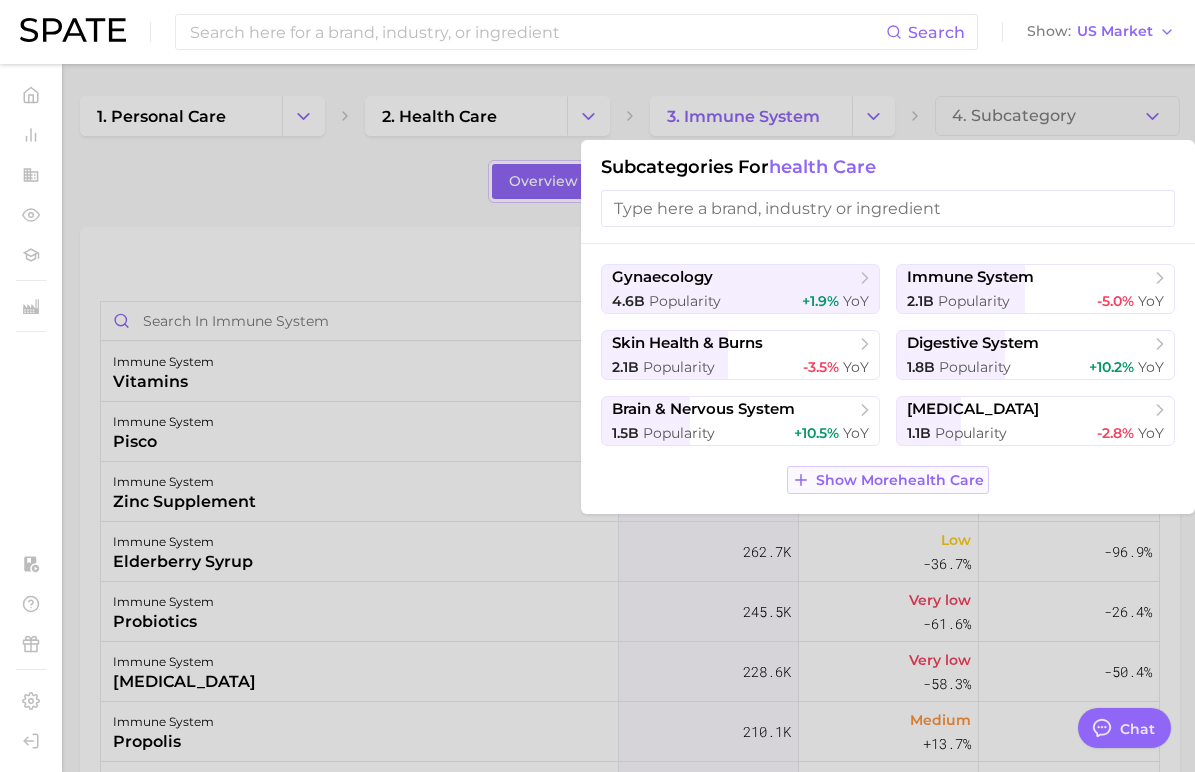 click on "Show More  health care" at bounding box center [900, 480] 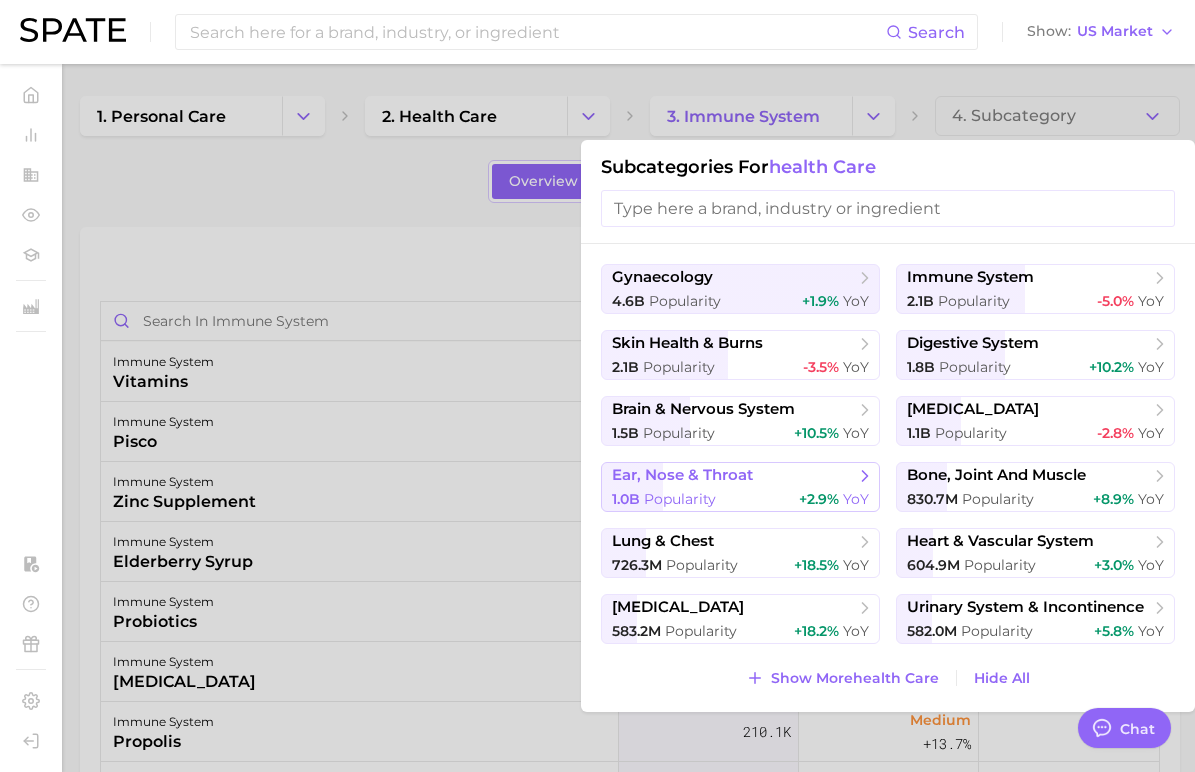 click on "1.0b   Popularity +2.9%   YoY" at bounding box center [740, 499] 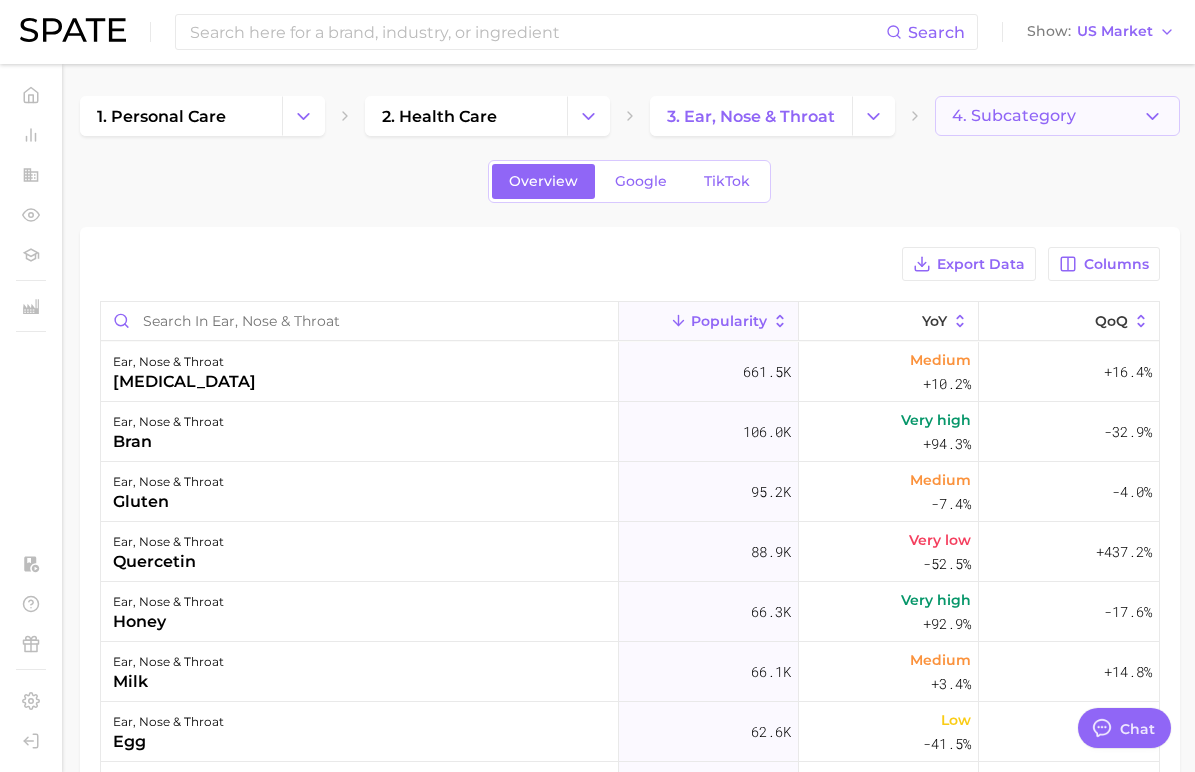 click on "4. Subcategory" at bounding box center (1014, 116) 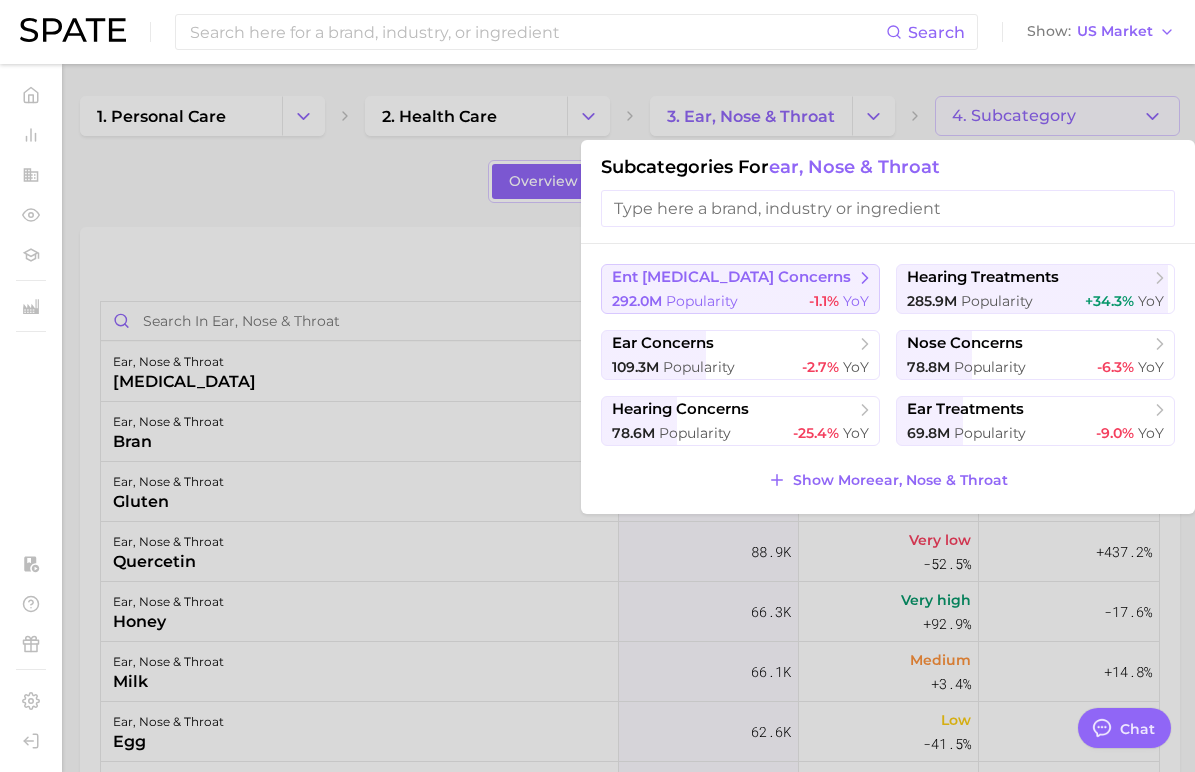 click on "ent allergies concerns" at bounding box center [731, 277] 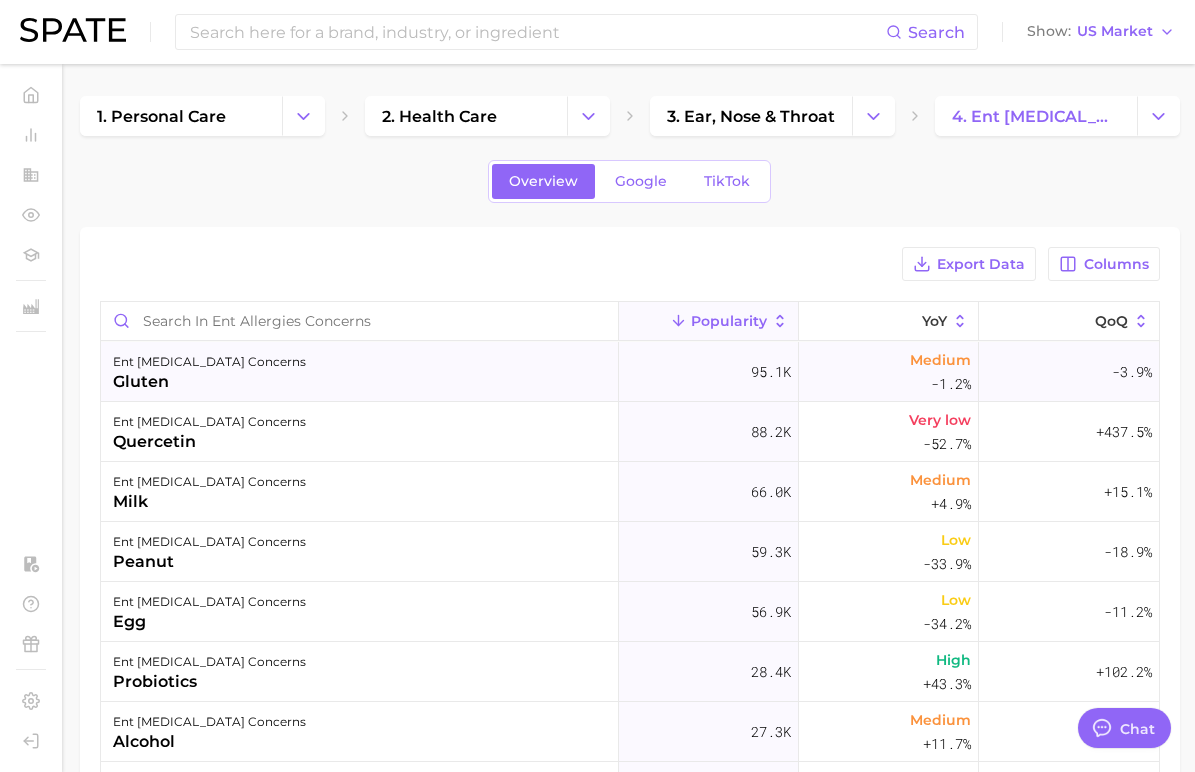 click on "95.1k" at bounding box center (709, 372) 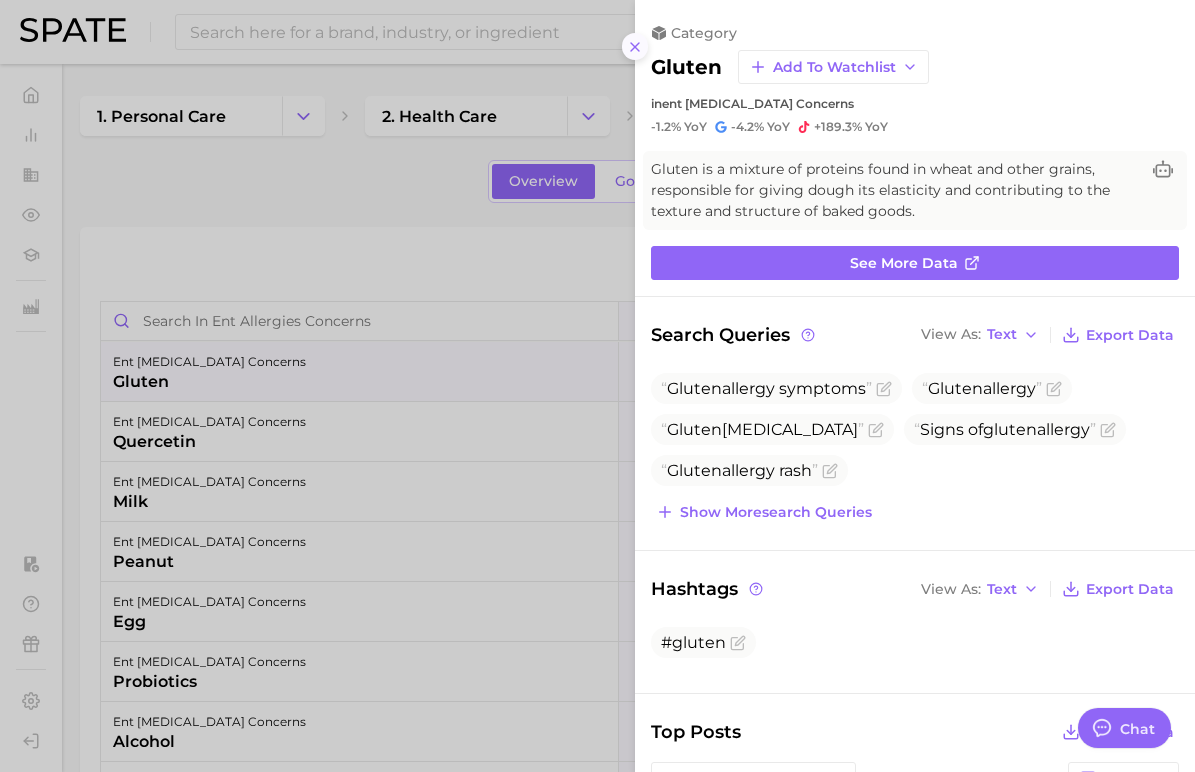 click 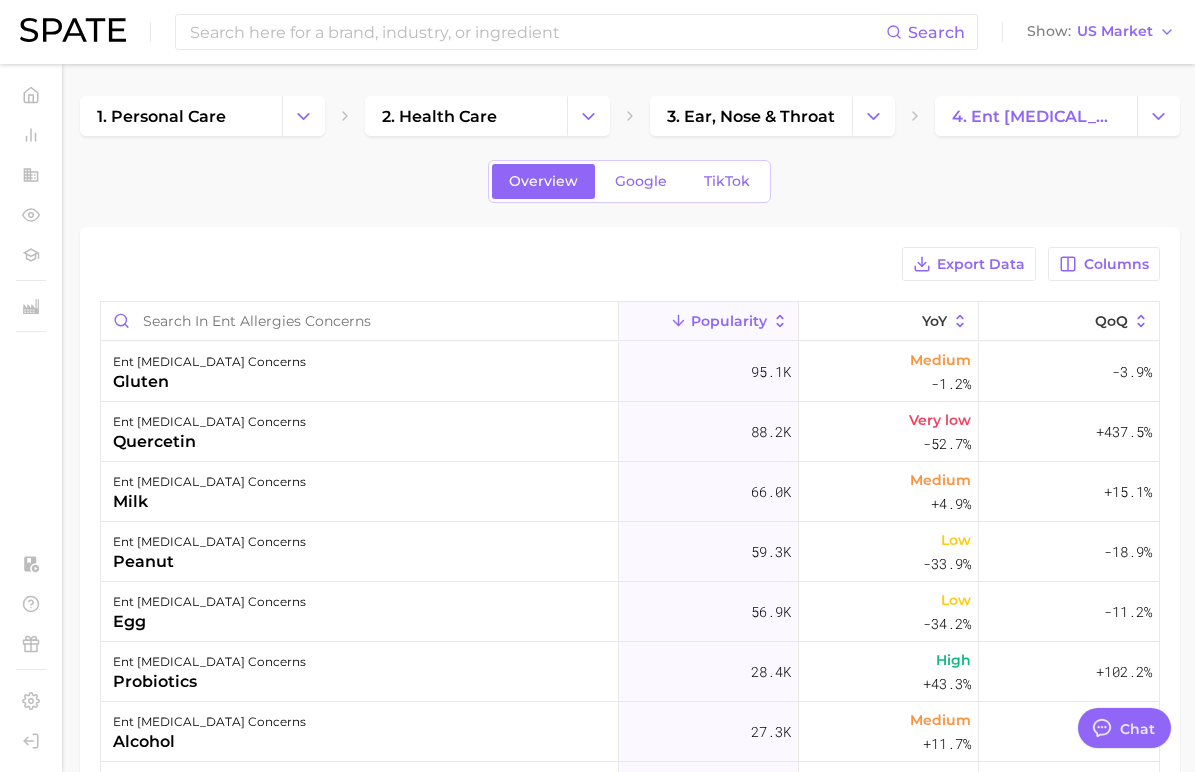 click on "Popularity" at bounding box center (709, 321) 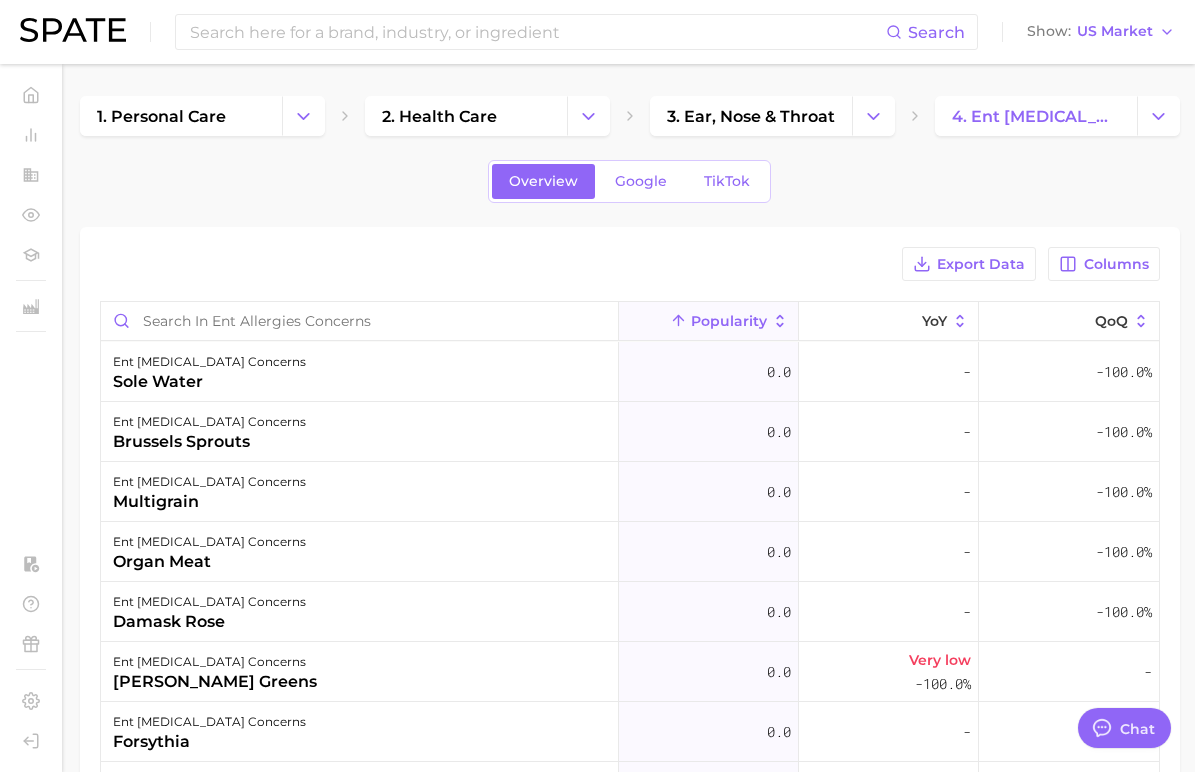 click on "Popularity" at bounding box center [729, 321] 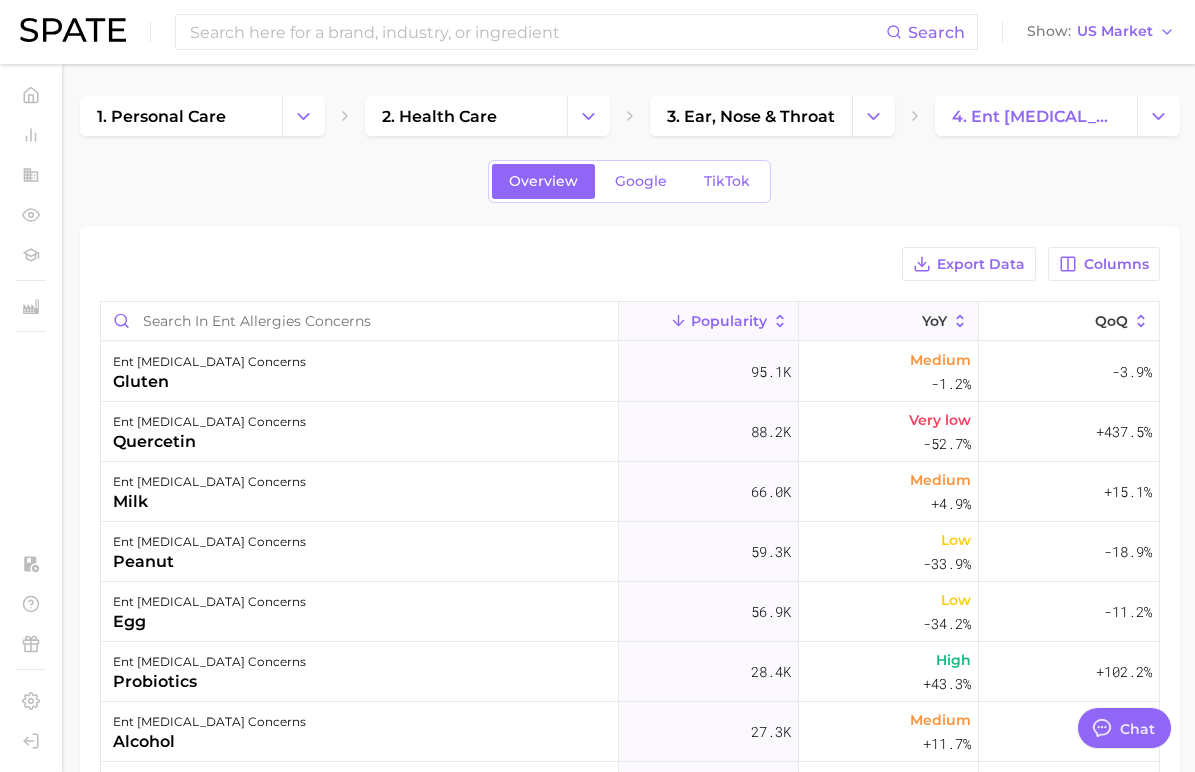 click on "YoY" at bounding box center (889, 321) 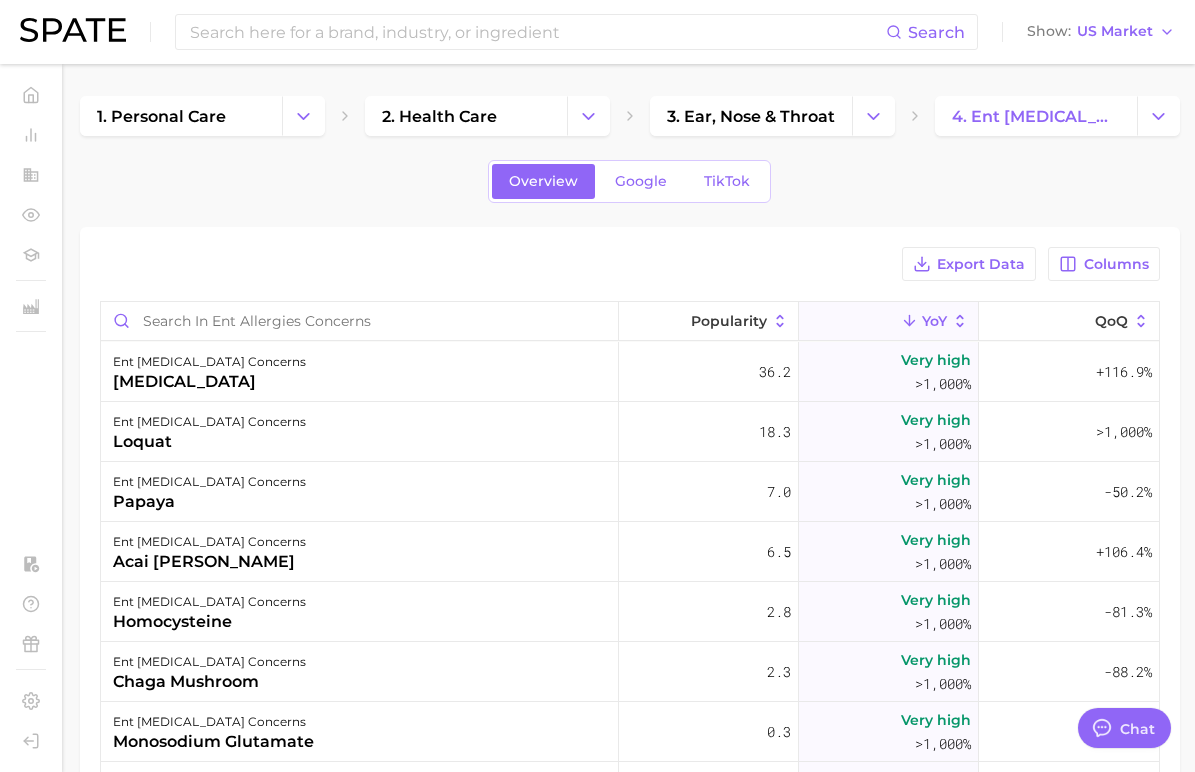 type 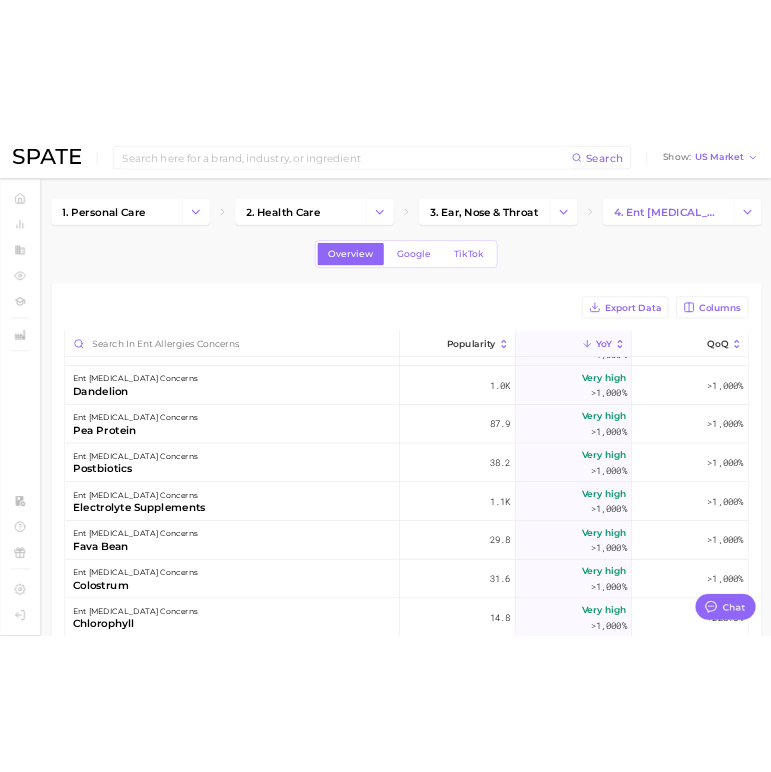 scroll, scrollTop: 0, scrollLeft: 0, axis: both 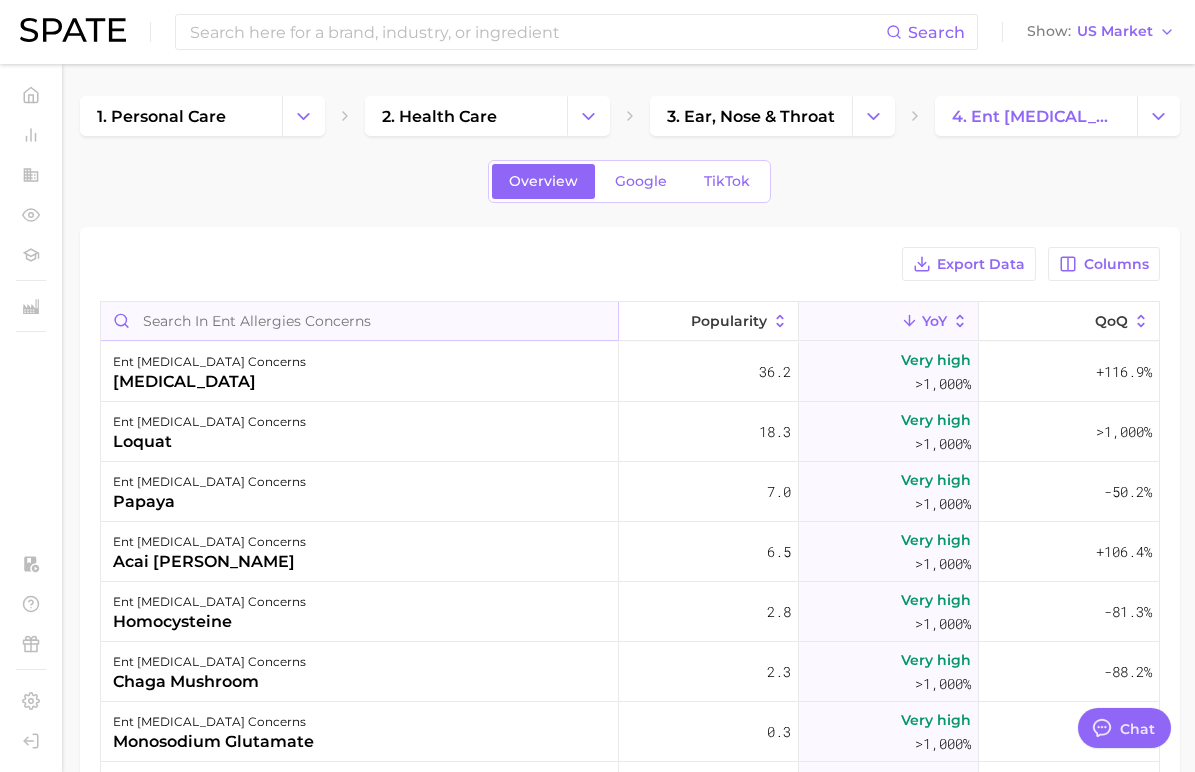 click at bounding box center [359, 321] 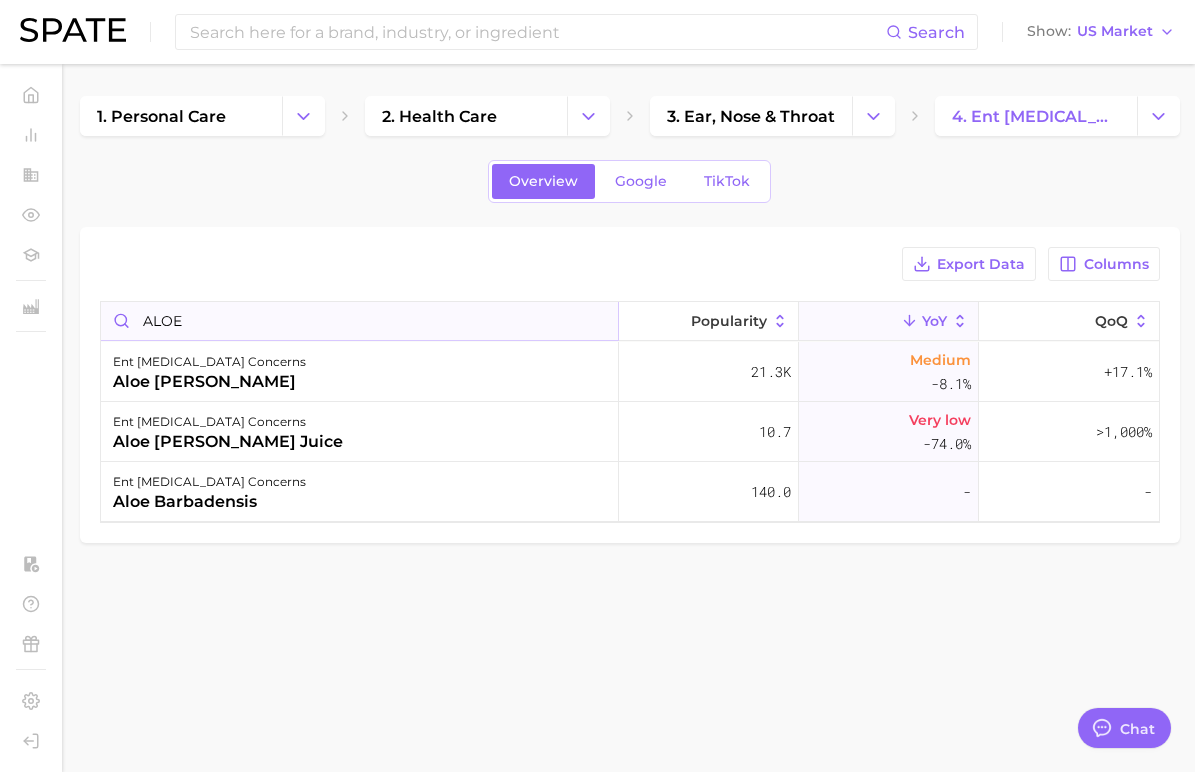 click on "ALOE" at bounding box center [359, 321] 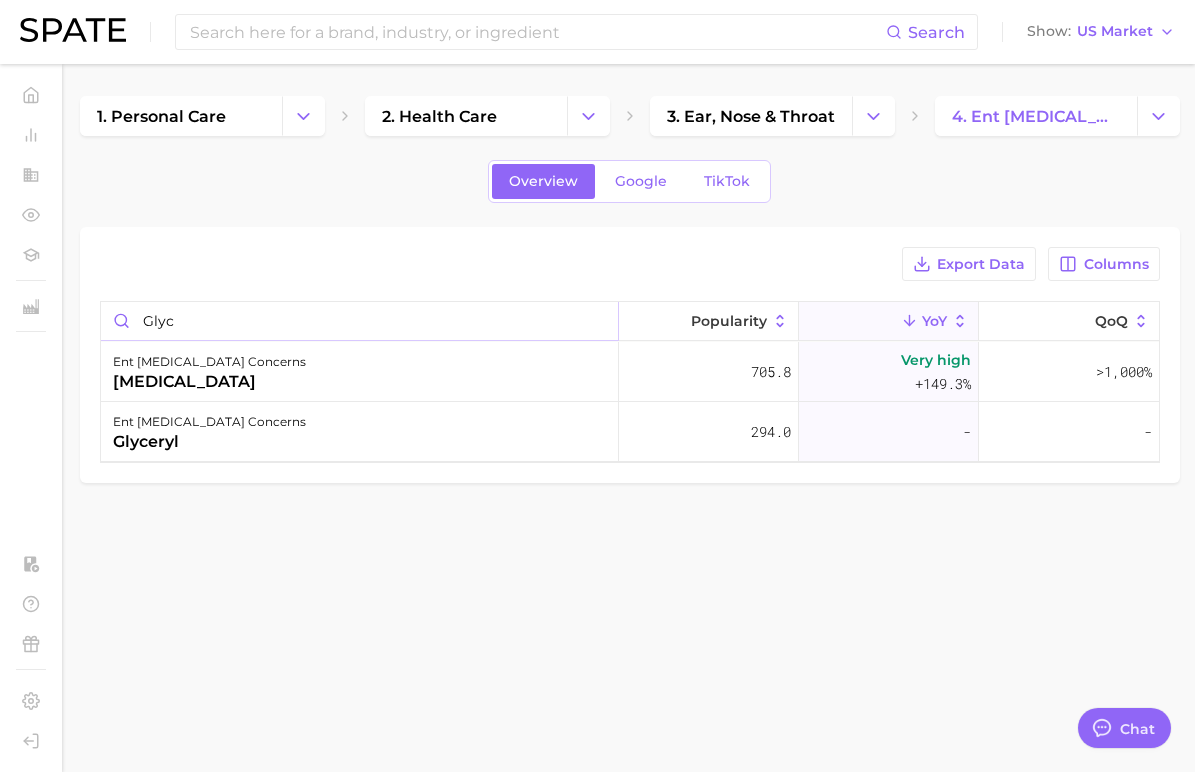 type on "glyc" 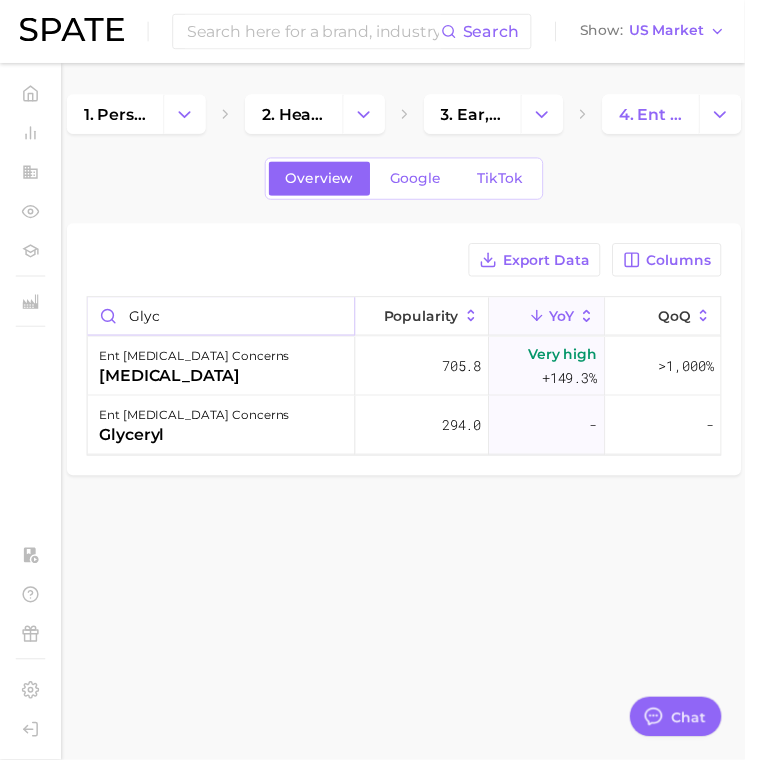 type on "x" 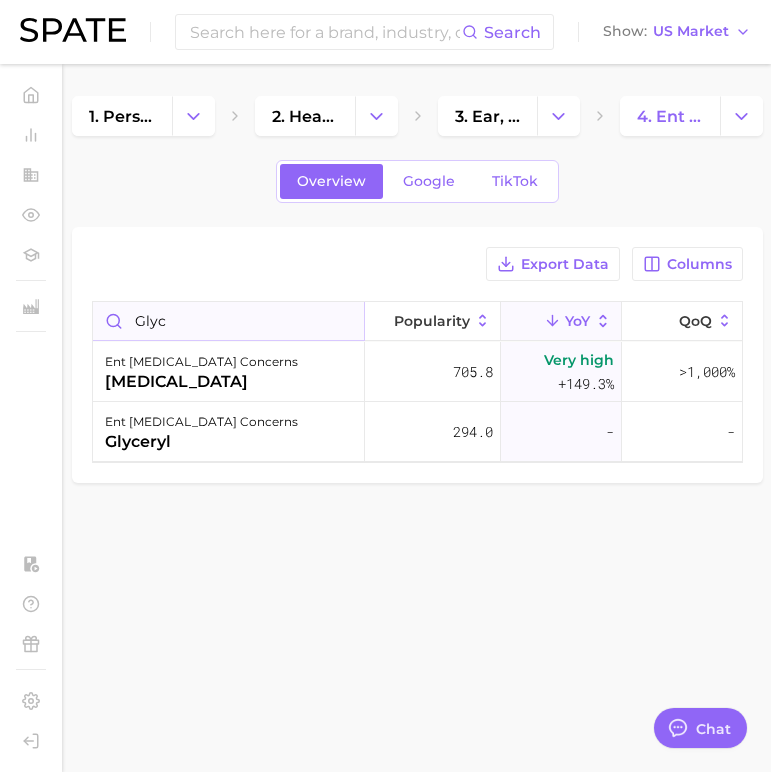 click on "glyc" at bounding box center [228, 321] 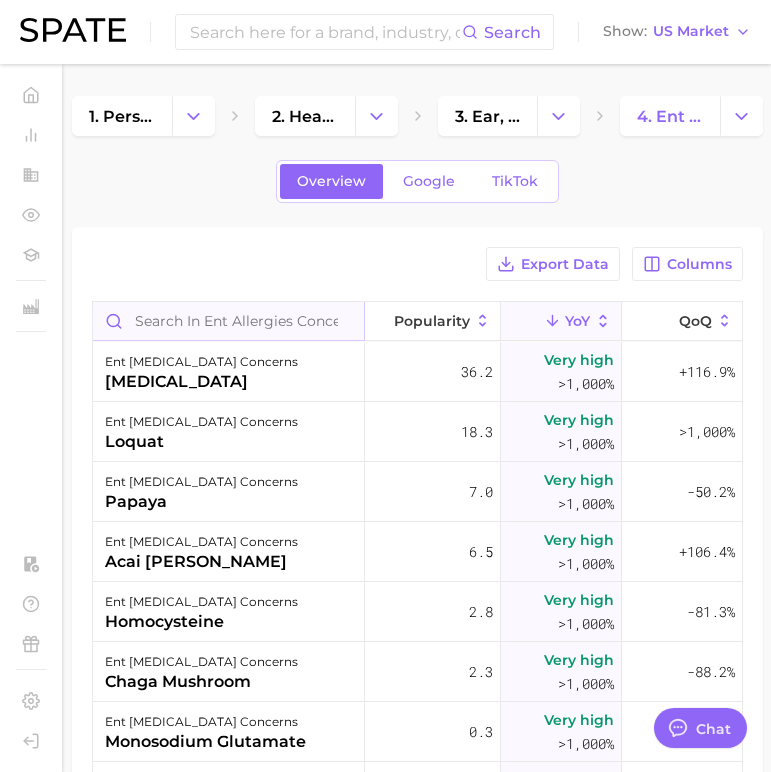 click at bounding box center (228, 321) 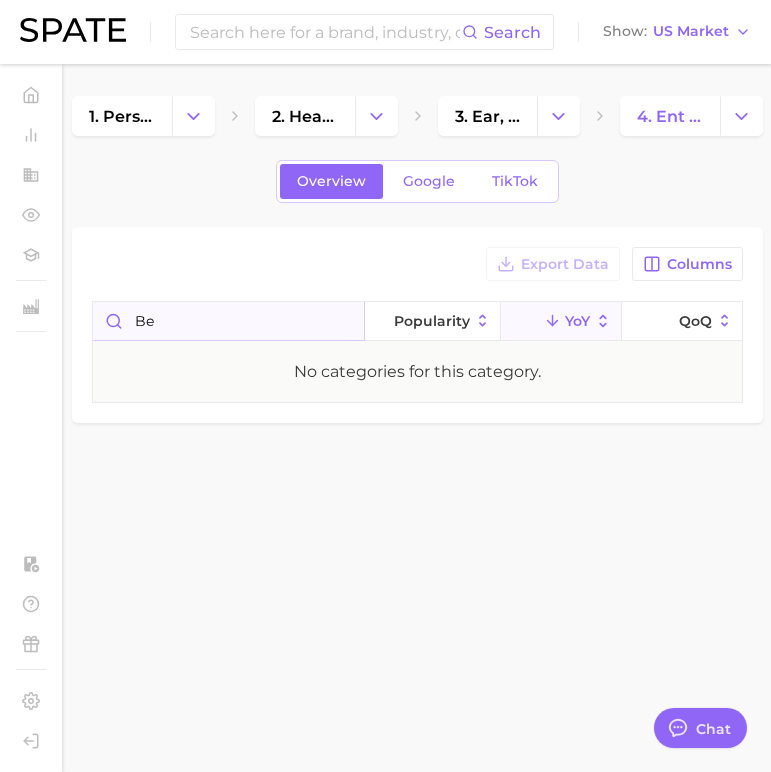 type on "b" 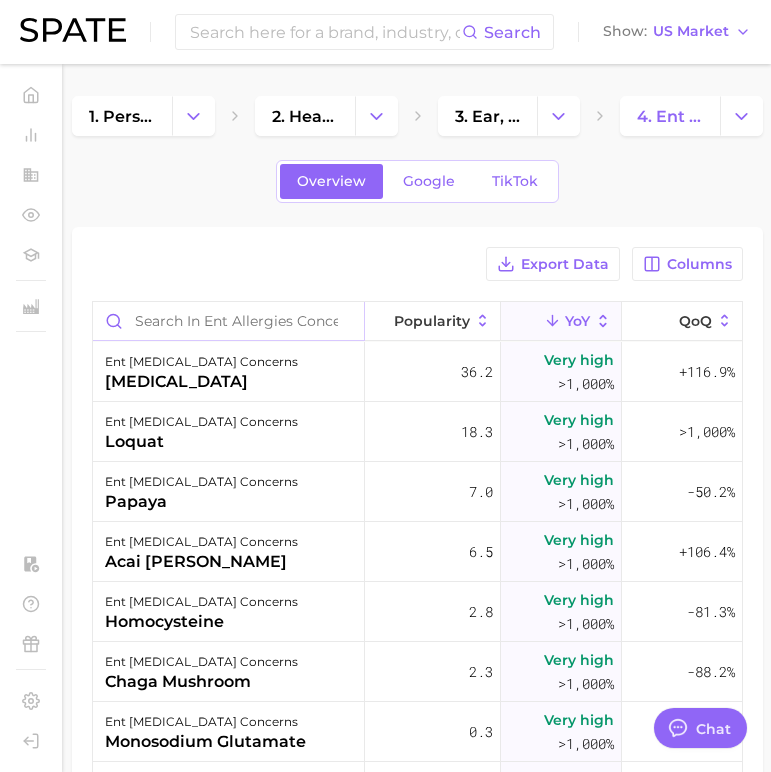 type 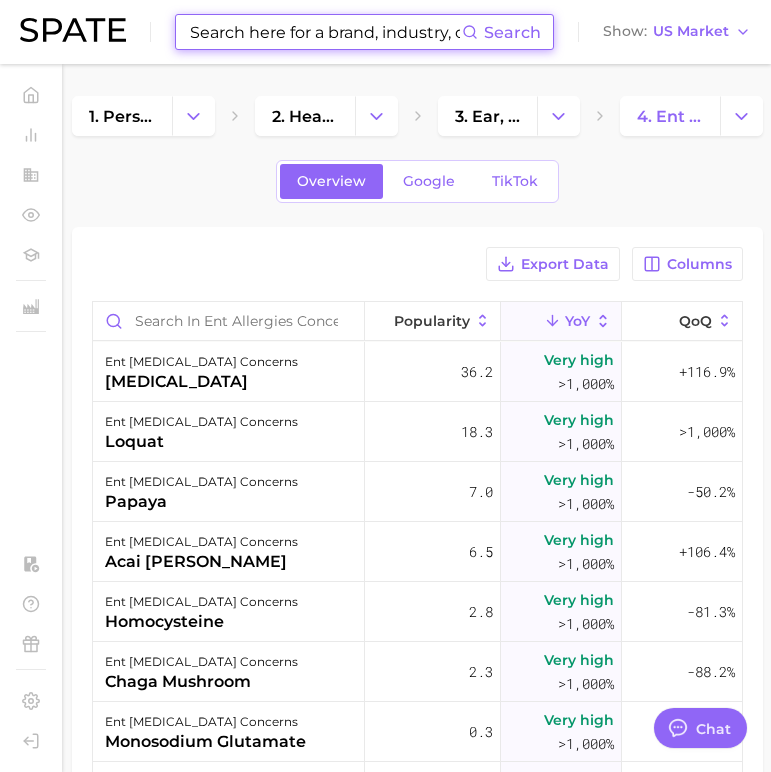 click at bounding box center [325, 32] 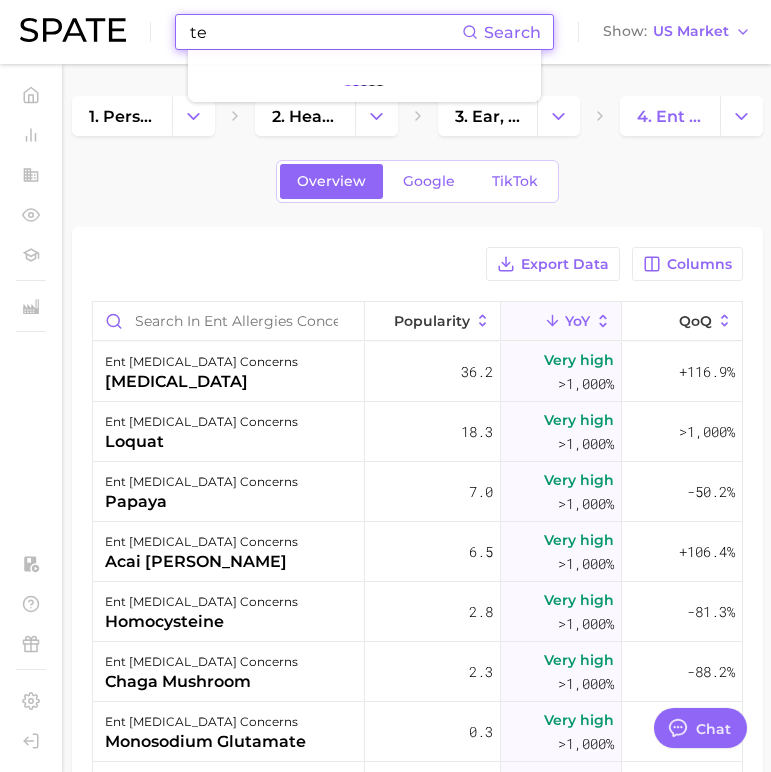 type on "t" 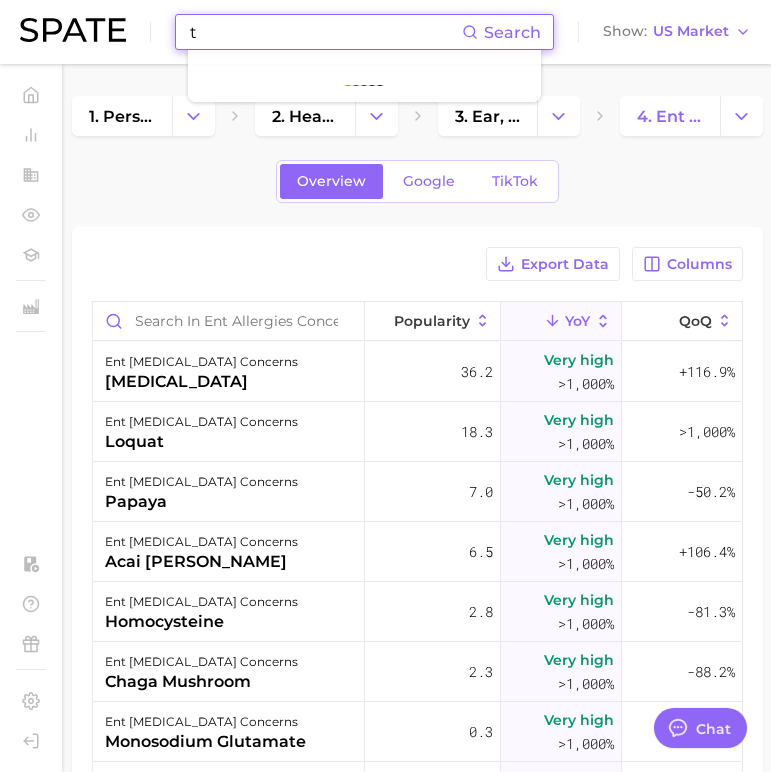 type 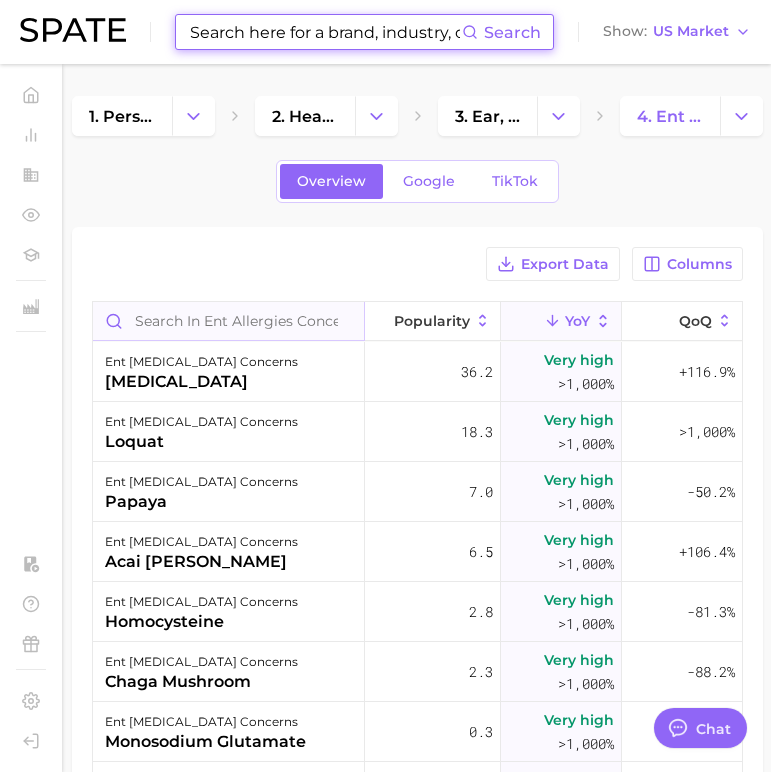 click at bounding box center (228, 321) 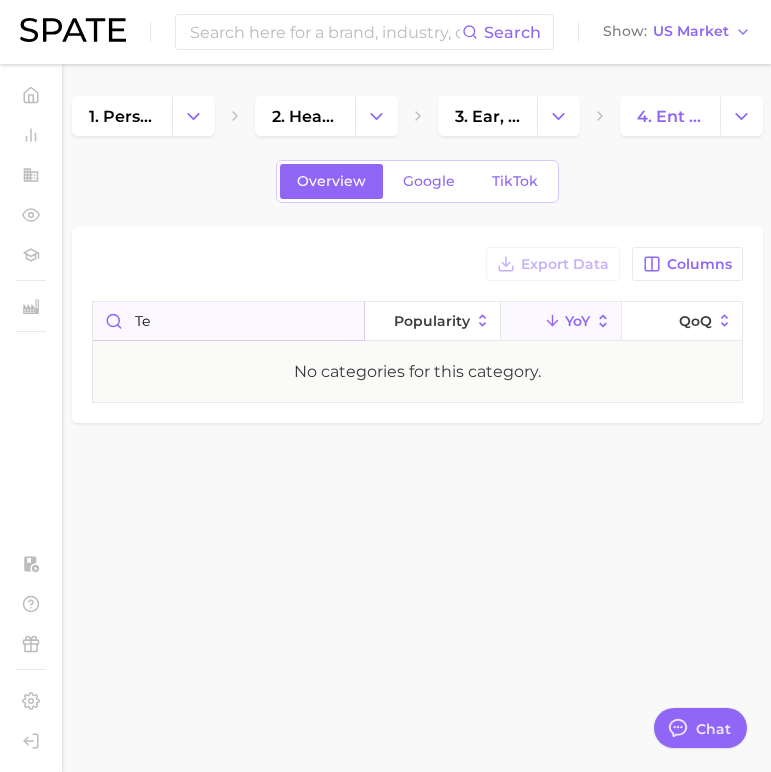 type on "t" 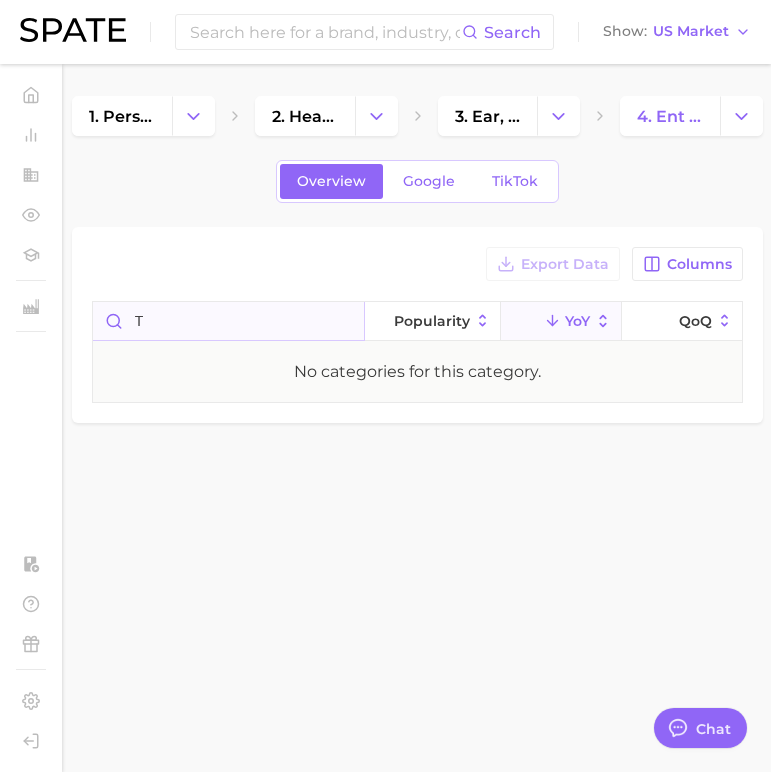 type 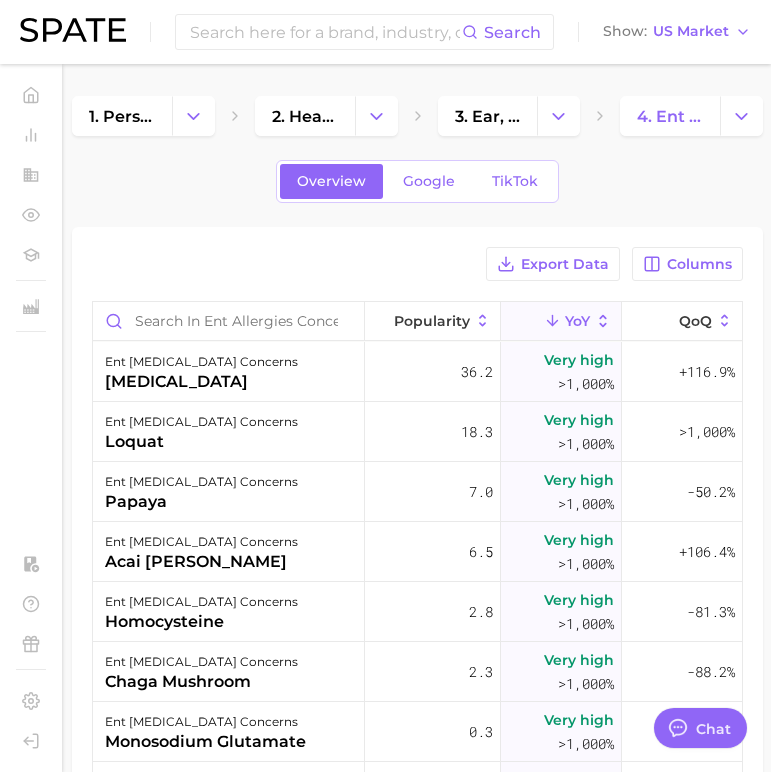 click on "Export Data Columns" at bounding box center (417, 264) 